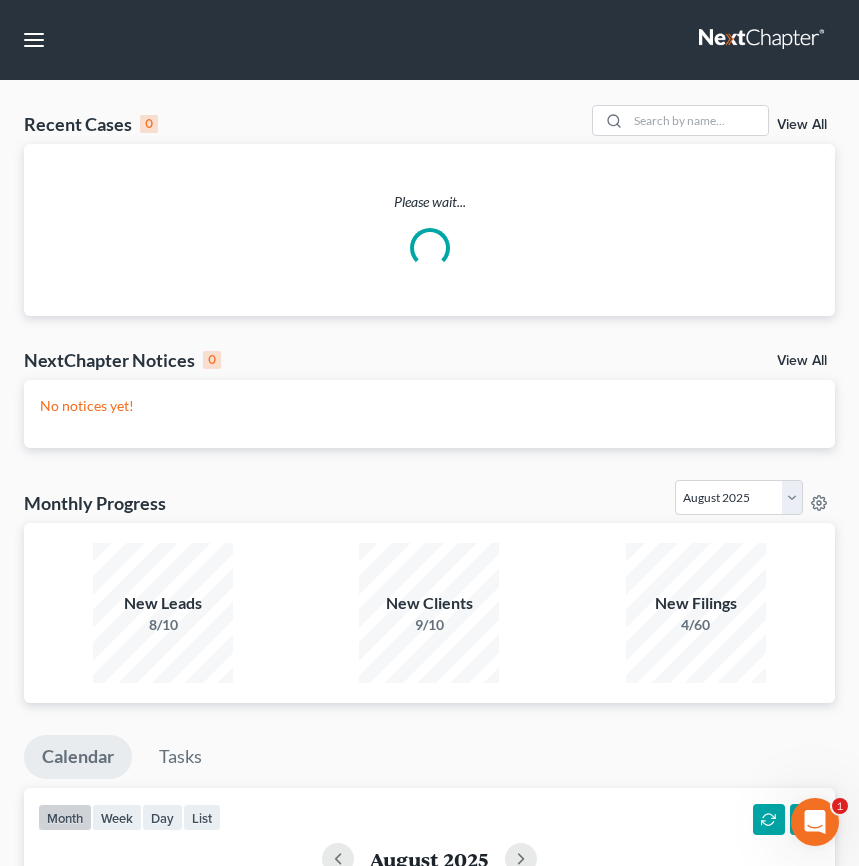 scroll, scrollTop: 0, scrollLeft: 0, axis: both 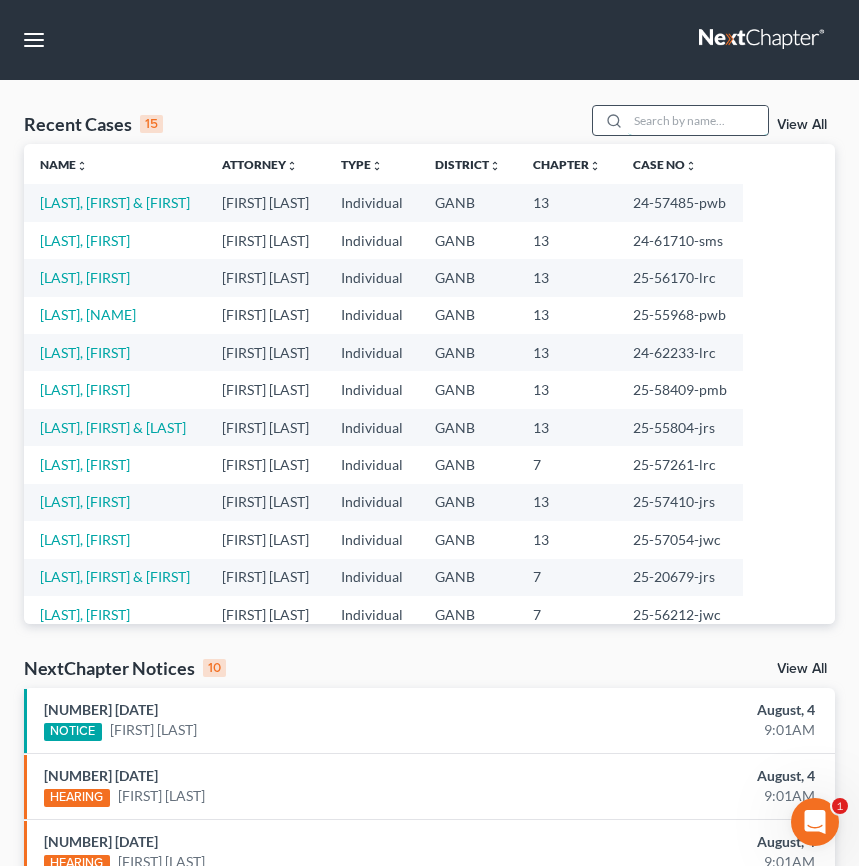 click at bounding box center (698, 120) 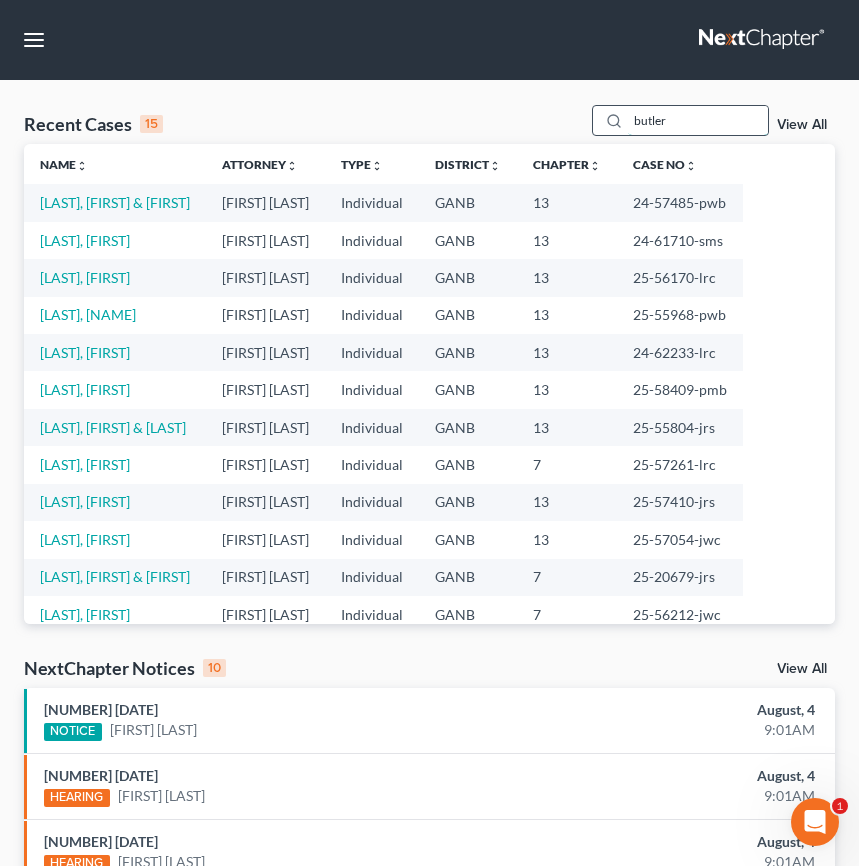 type on "butler" 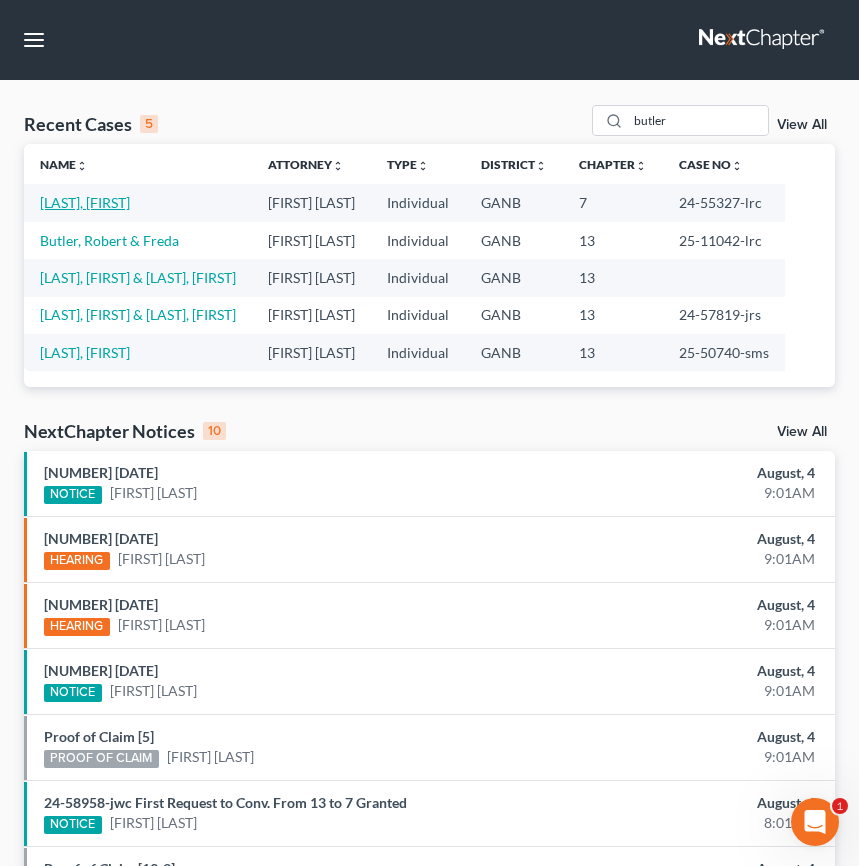 drag, startPoint x: 122, startPoint y: 208, endPoint x: 140, endPoint y: 210, distance: 18.110771 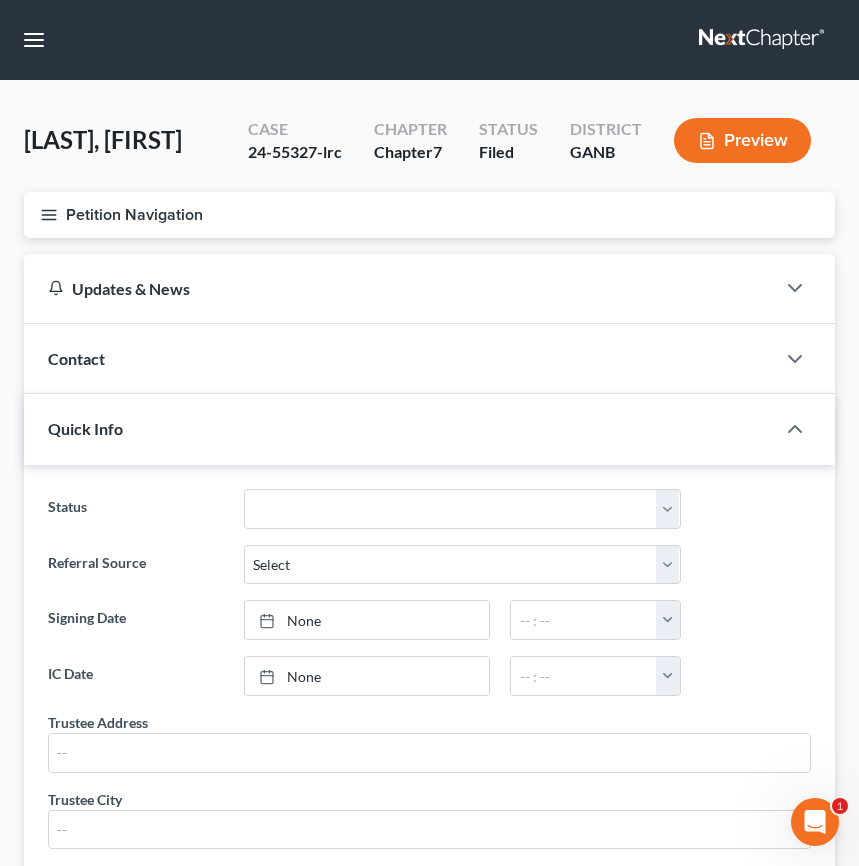 click on "Petition Navigation" at bounding box center (429, 215) 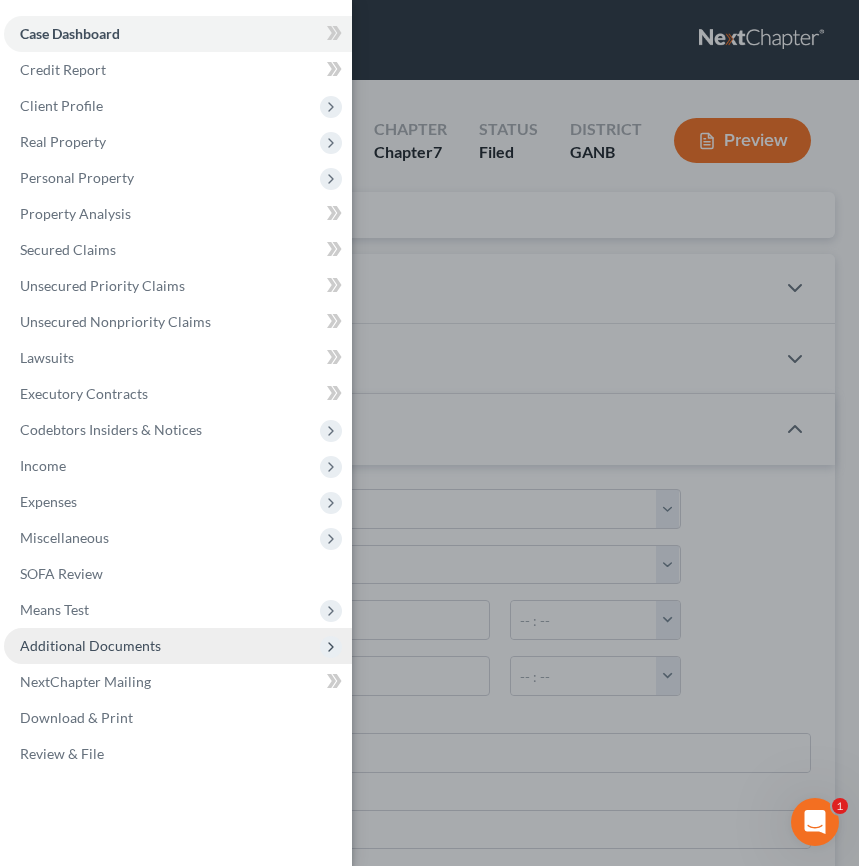 click on "Additional Documents" at bounding box center (90, 645) 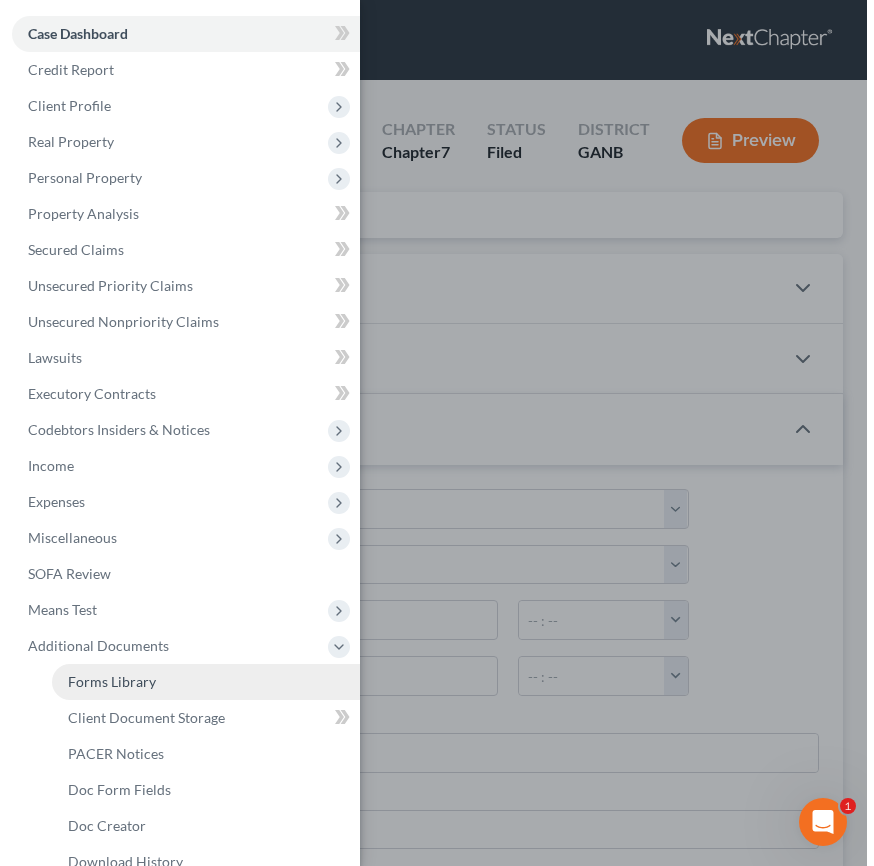 scroll, scrollTop: 51, scrollLeft: 0, axis: vertical 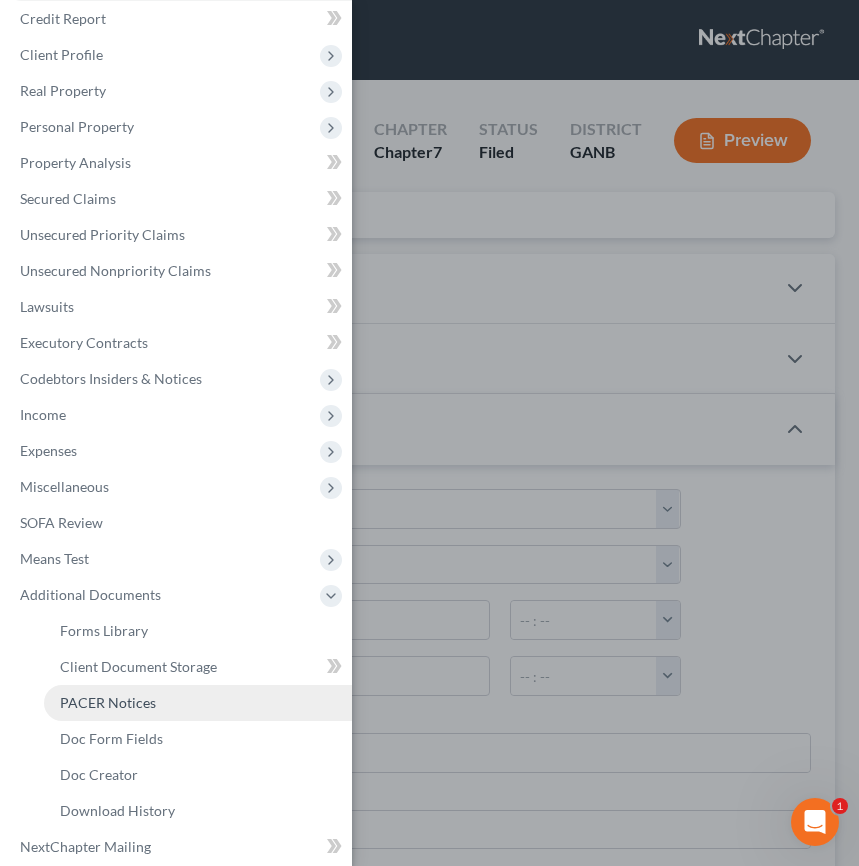 click on "PACER Notices" at bounding box center [108, 702] 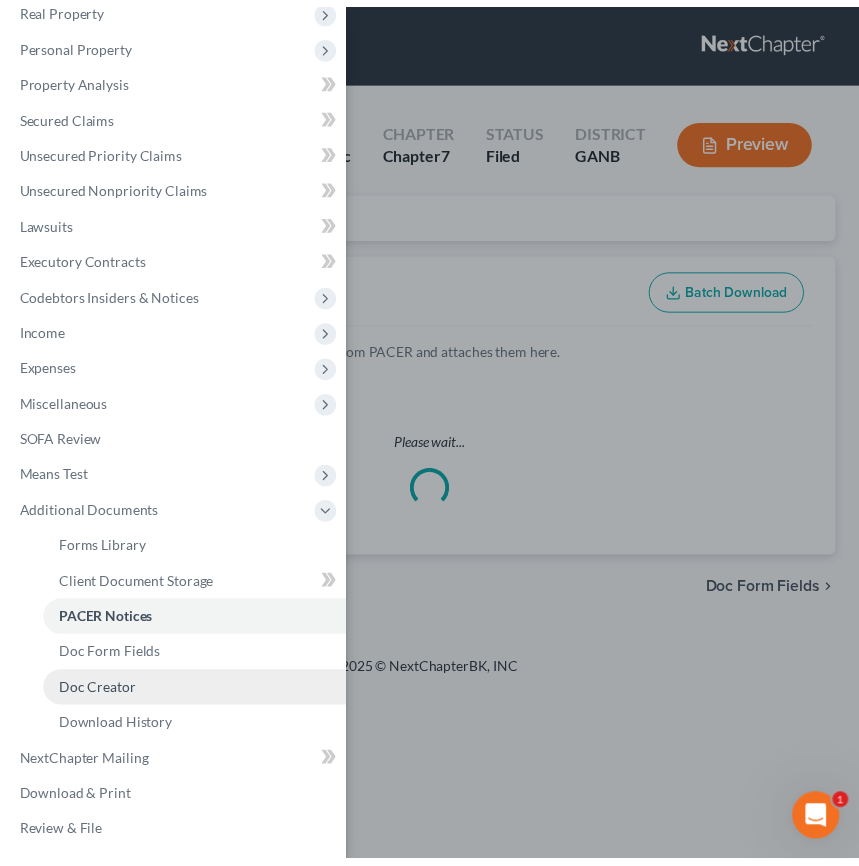 scroll, scrollTop: 138, scrollLeft: 0, axis: vertical 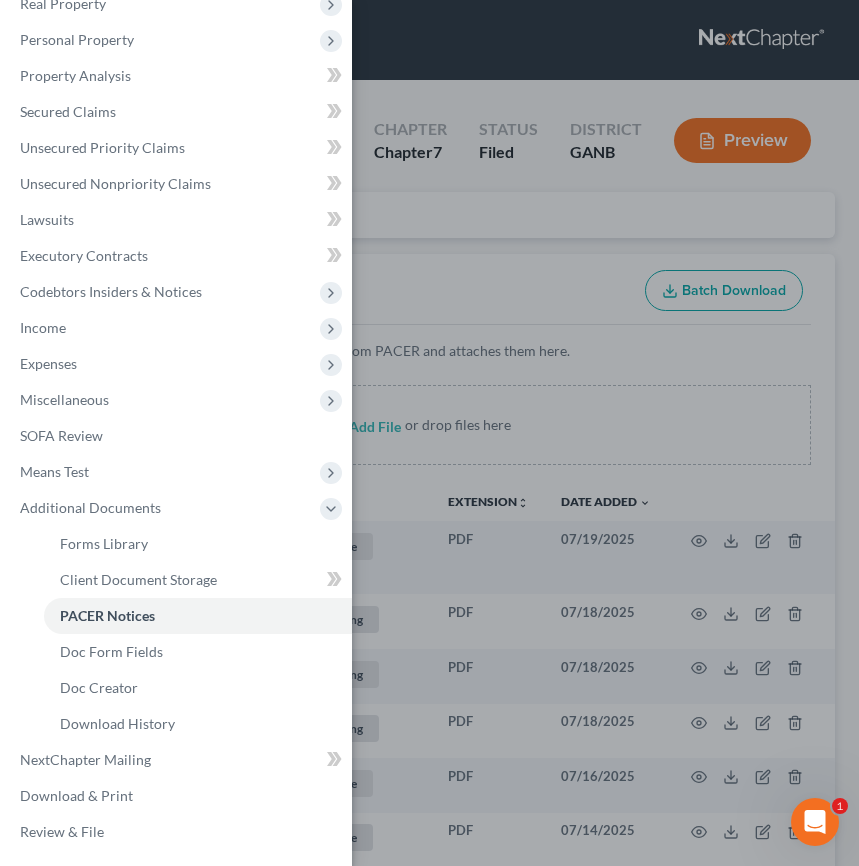 click on "Case Dashboard
Payments
Invoices
Payments
Payments
Credit Report
Client Profile" at bounding box center [429, 433] 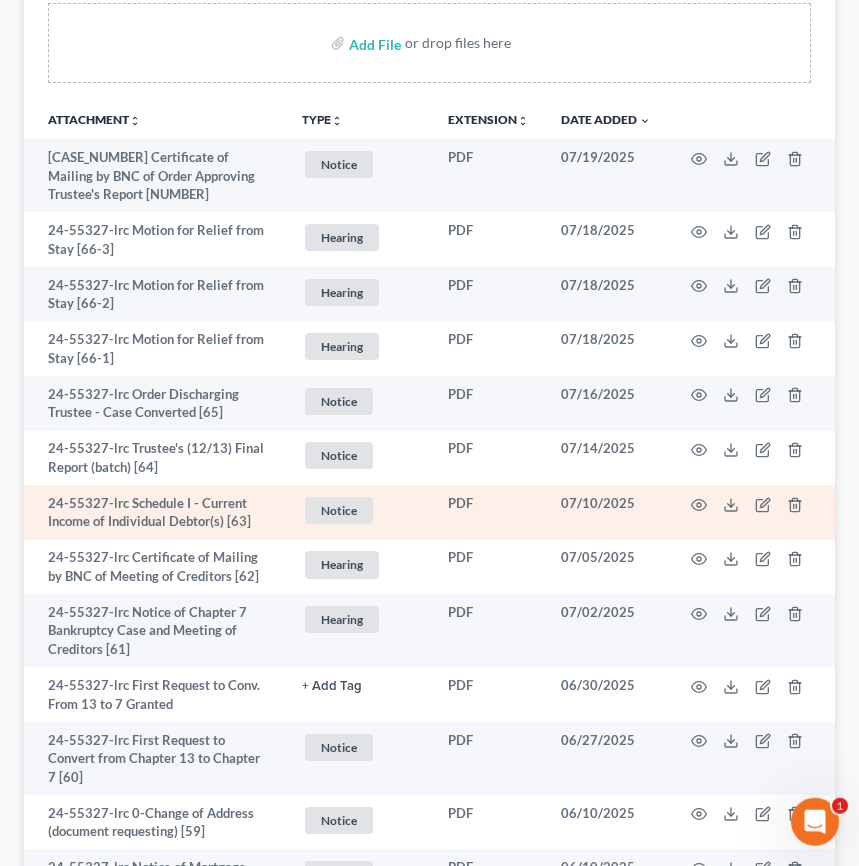 scroll, scrollTop: 384, scrollLeft: 0, axis: vertical 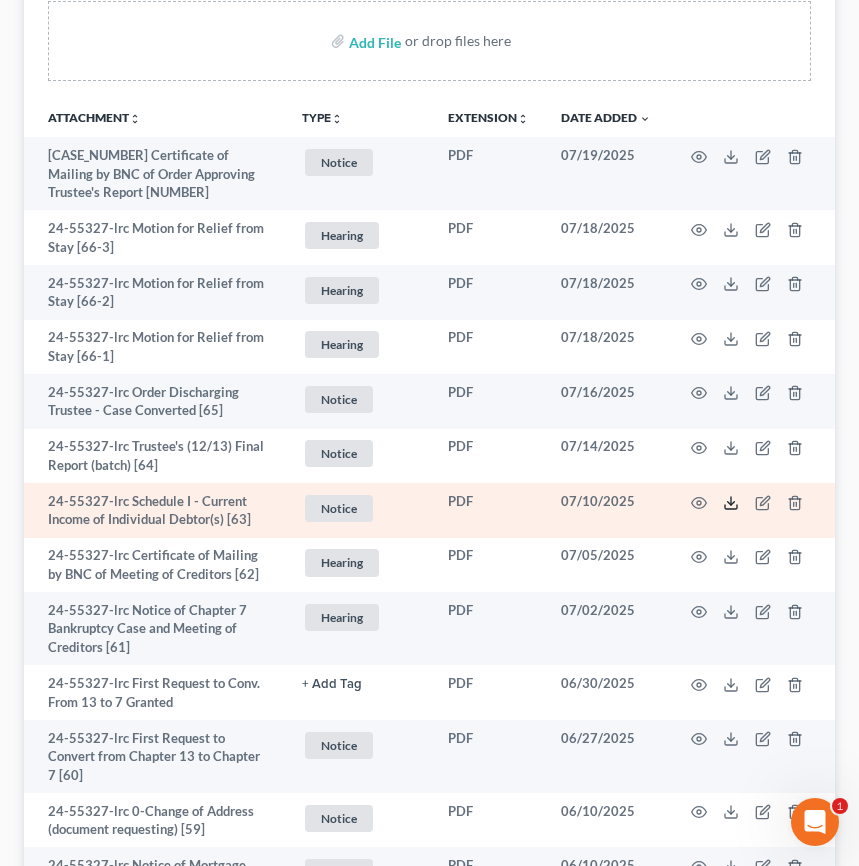 click 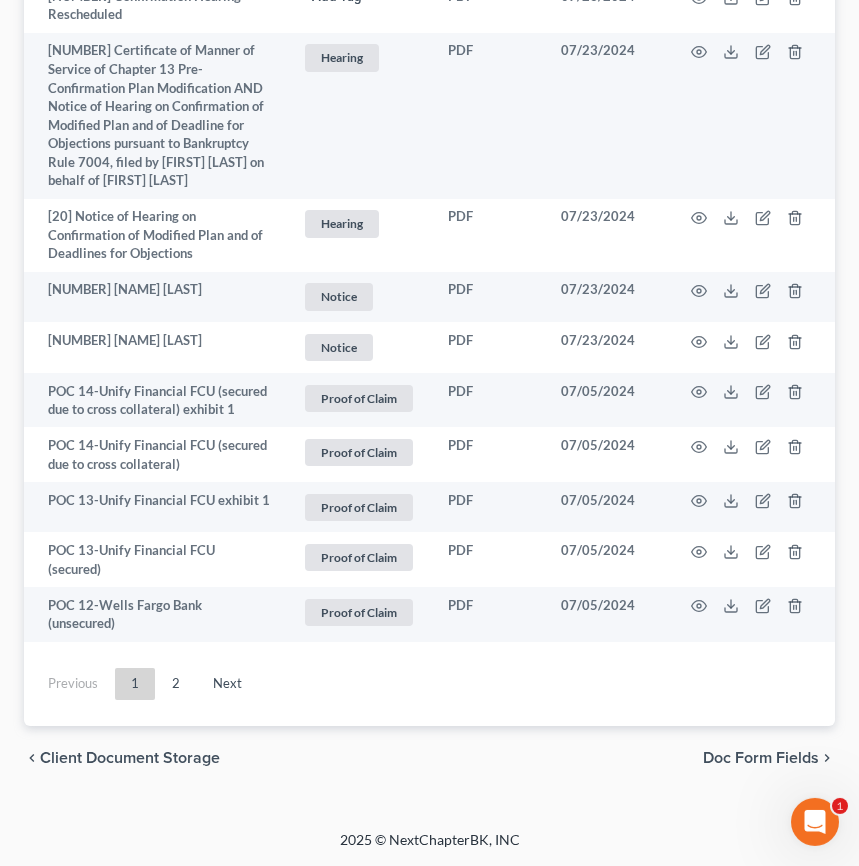 scroll, scrollTop: 5082, scrollLeft: 0, axis: vertical 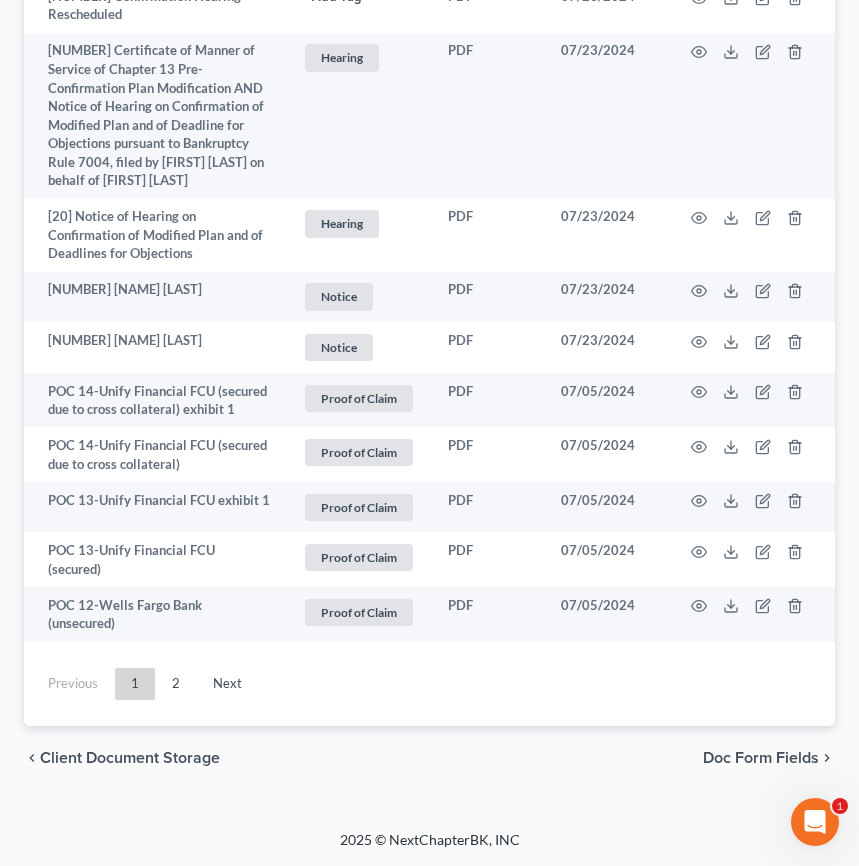 click on "2" at bounding box center [176, 684] 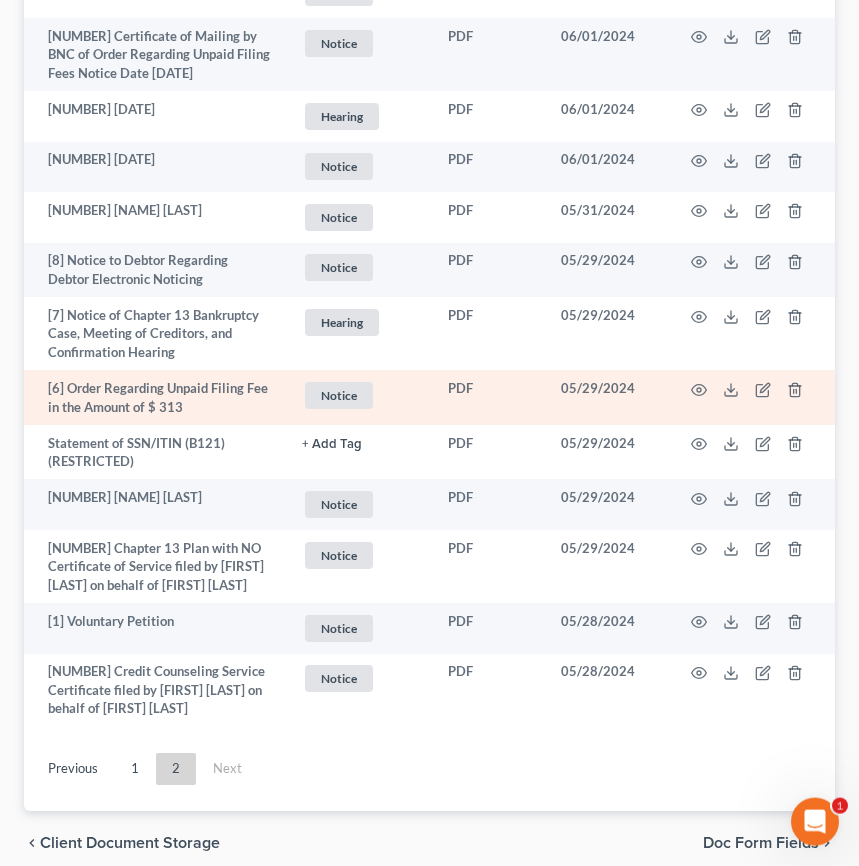scroll, scrollTop: 1588, scrollLeft: 0, axis: vertical 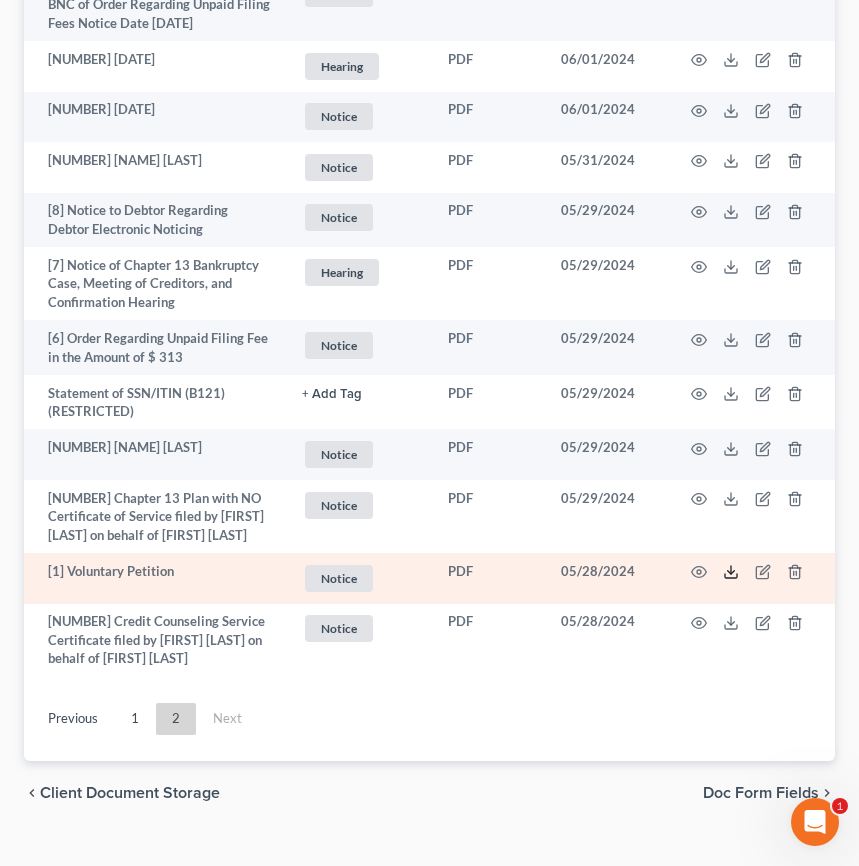 click 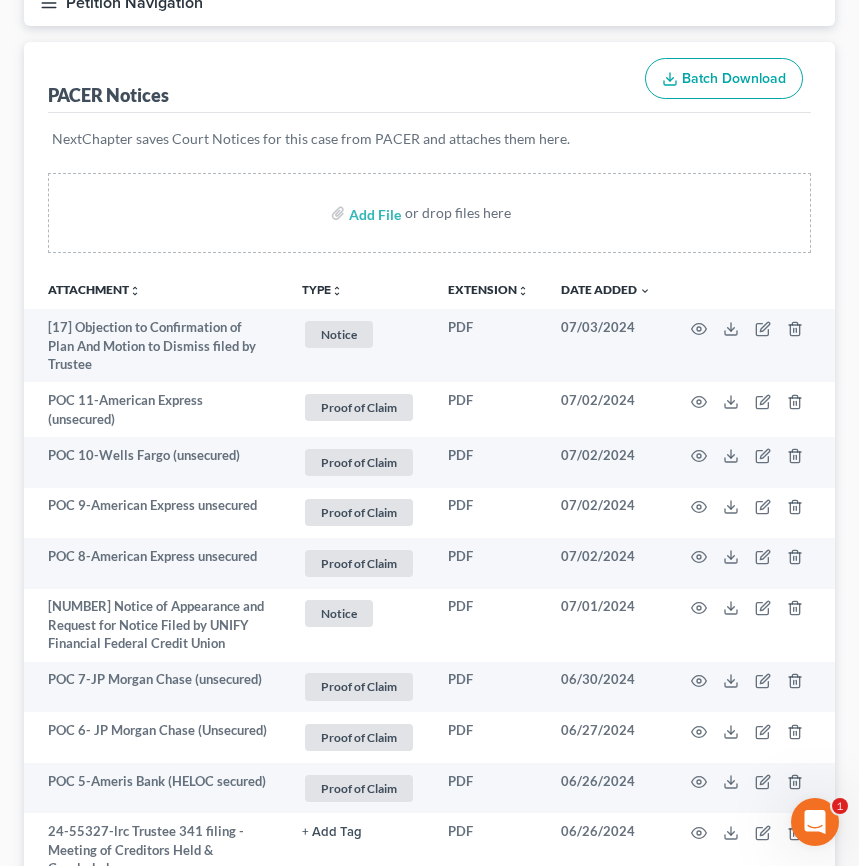 scroll, scrollTop: 0, scrollLeft: 0, axis: both 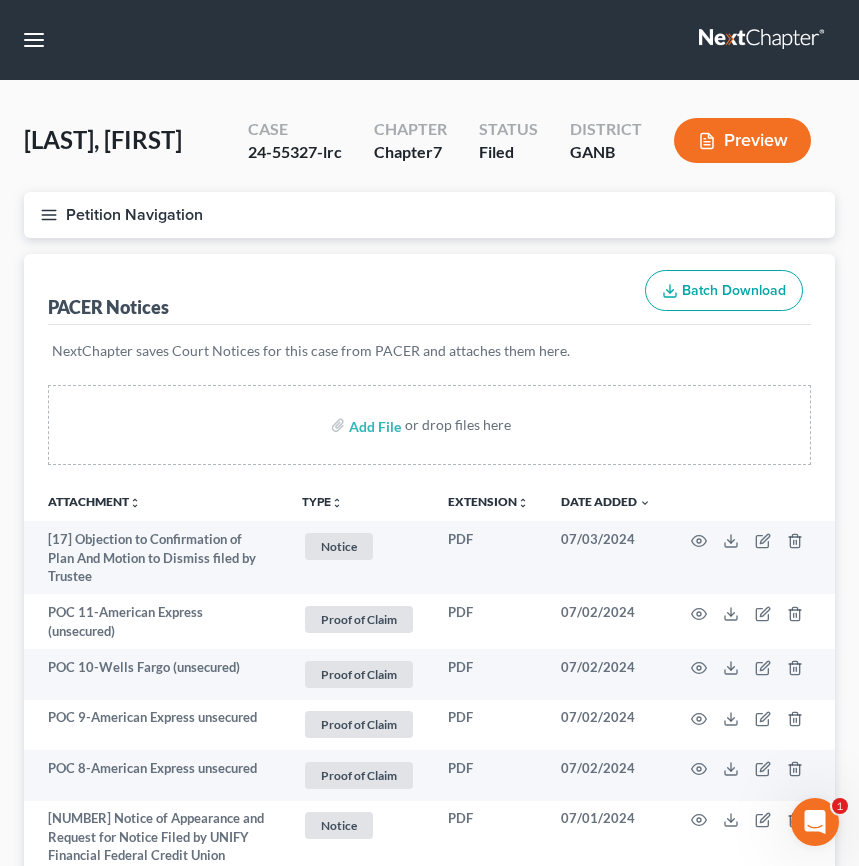 click 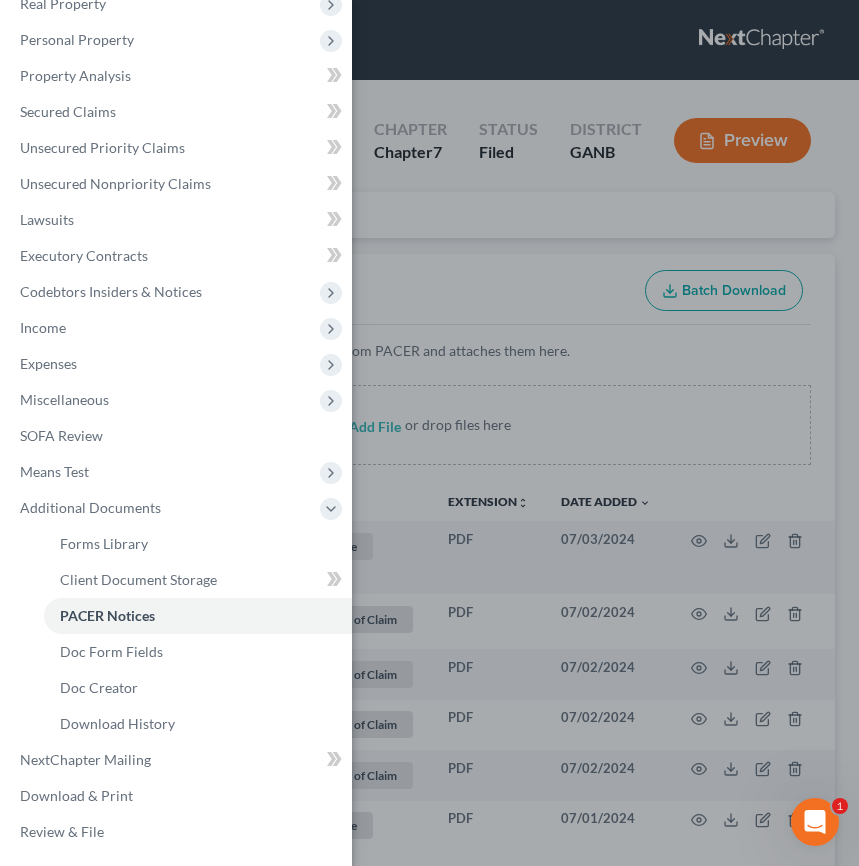 click on "Case Dashboard
Payments
Invoices
Payments
Payments
Credit Report
Client Profile" at bounding box center [429, 433] 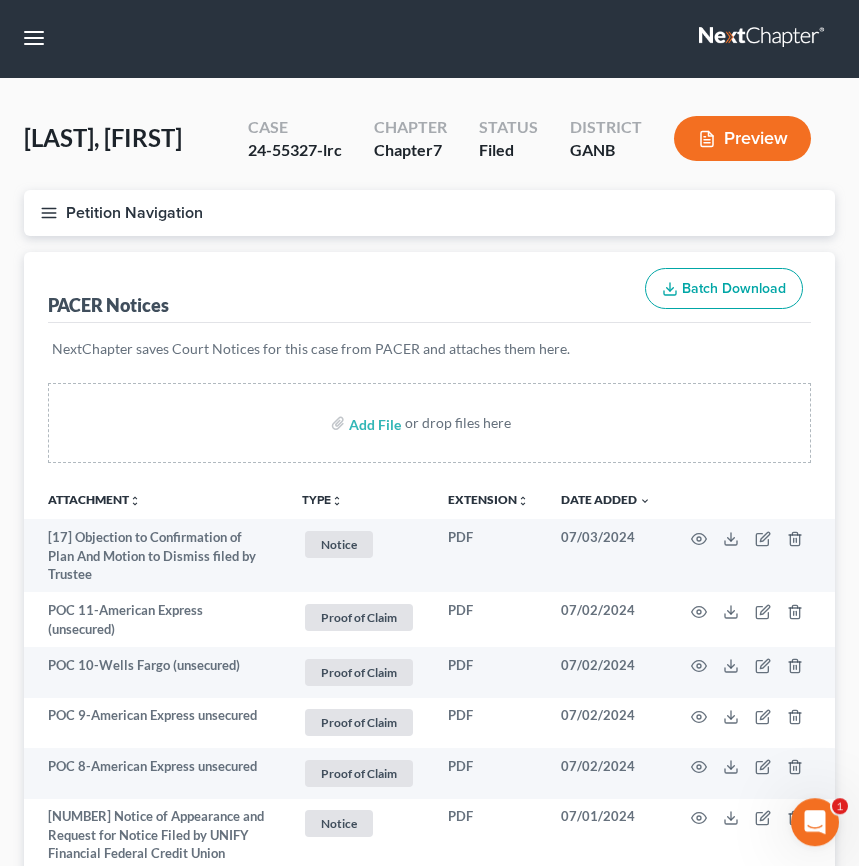 scroll, scrollTop: 0, scrollLeft: 0, axis: both 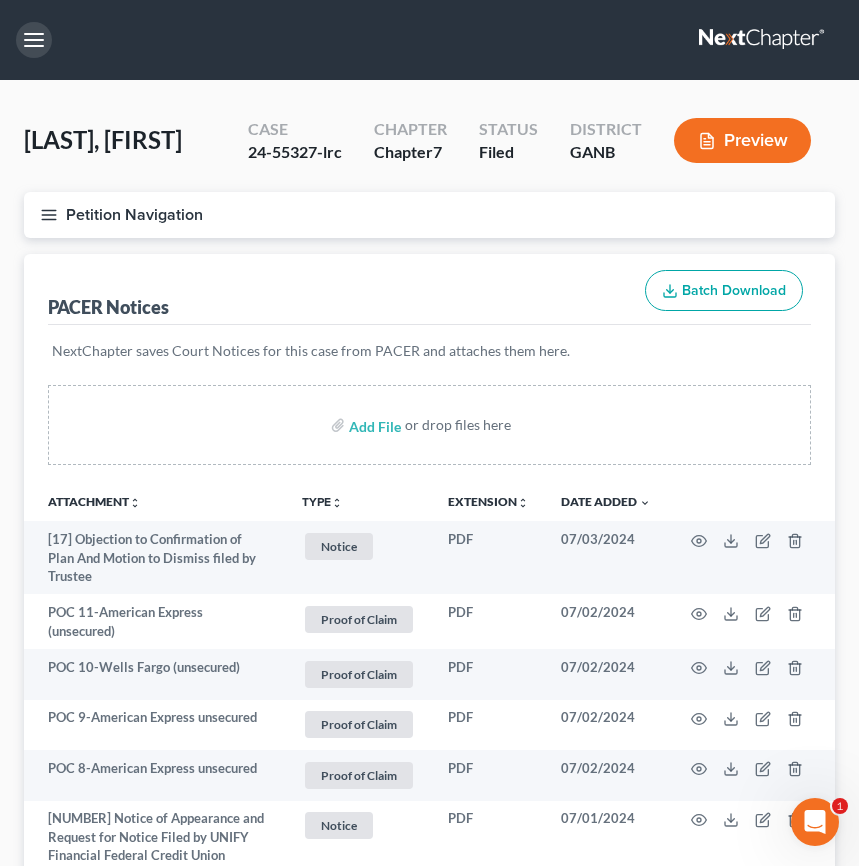 click at bounding box center [34, 40] 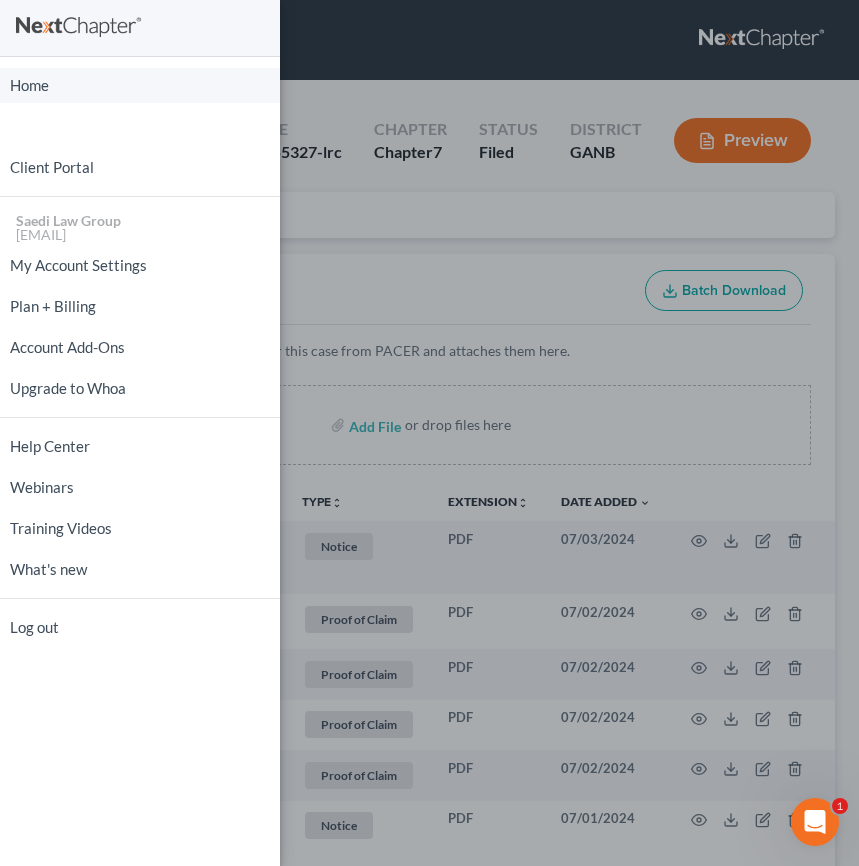 click on "Home" at bounding box center (140, 85) 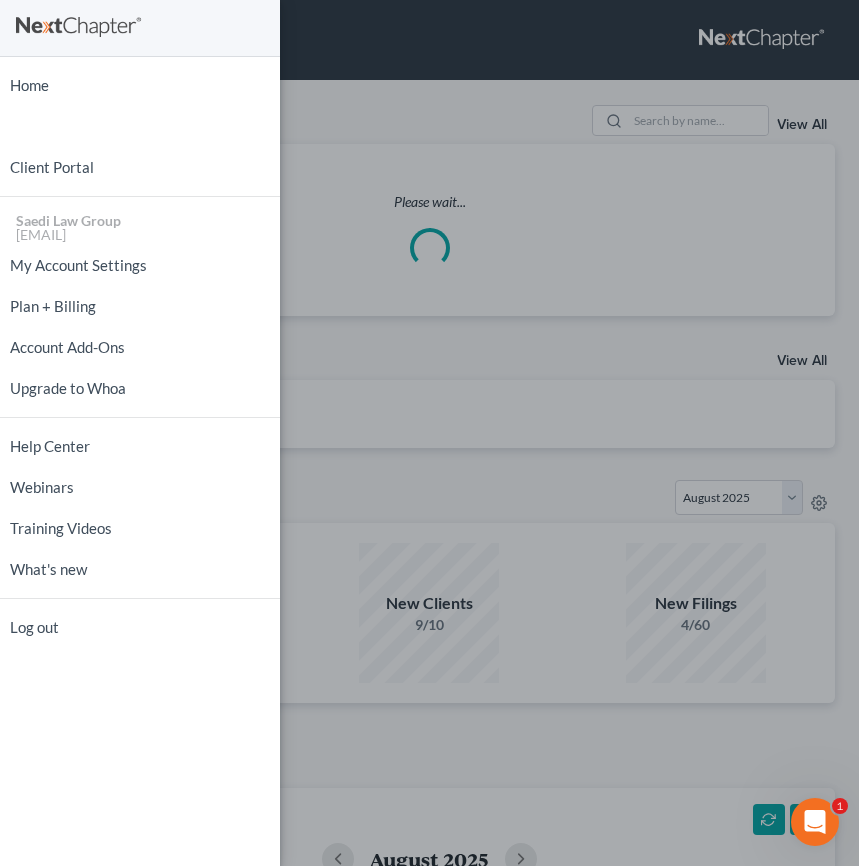 click on "Home New Case Client Portal Saedi Law Group ssudman@saedilawgroup.com My Account Settings Plan + Billing Account Add-Ons Upgrade to Whoa Help Center Webinars Training Videos What's new Log out" at bounding box center [429, 433] 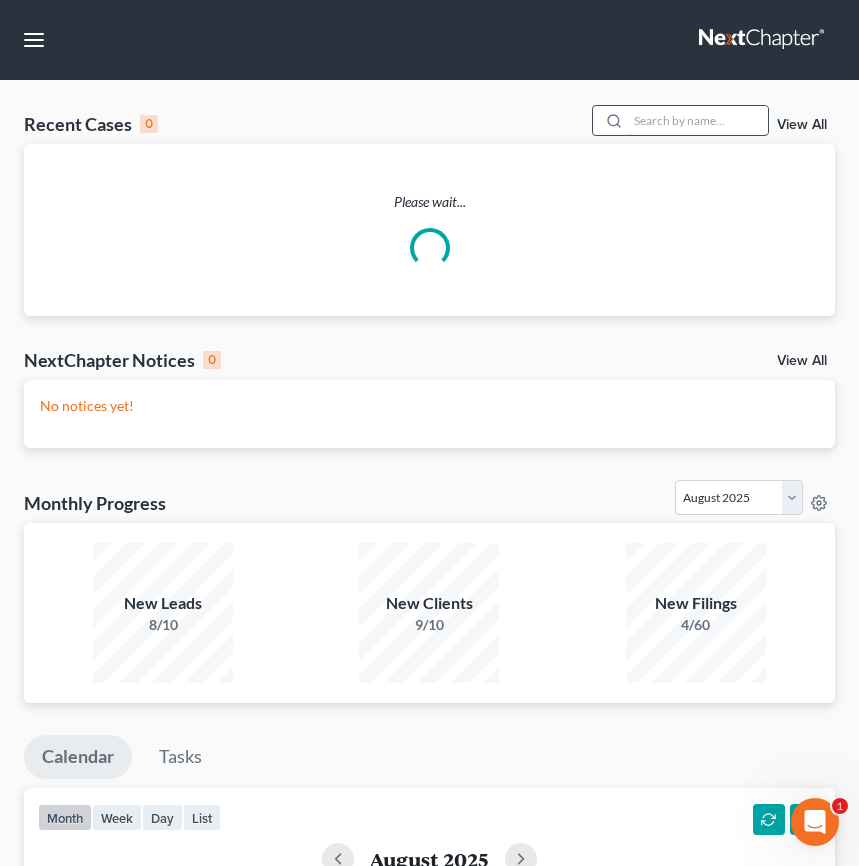 click at bounding box center (698, 120) 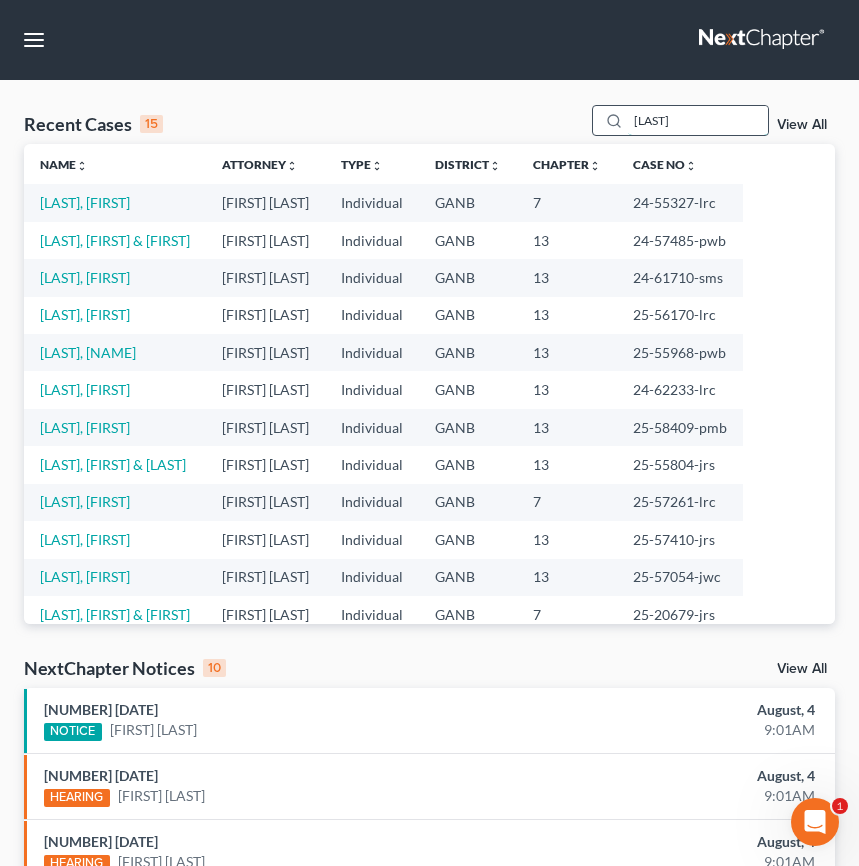 type on "Walden" 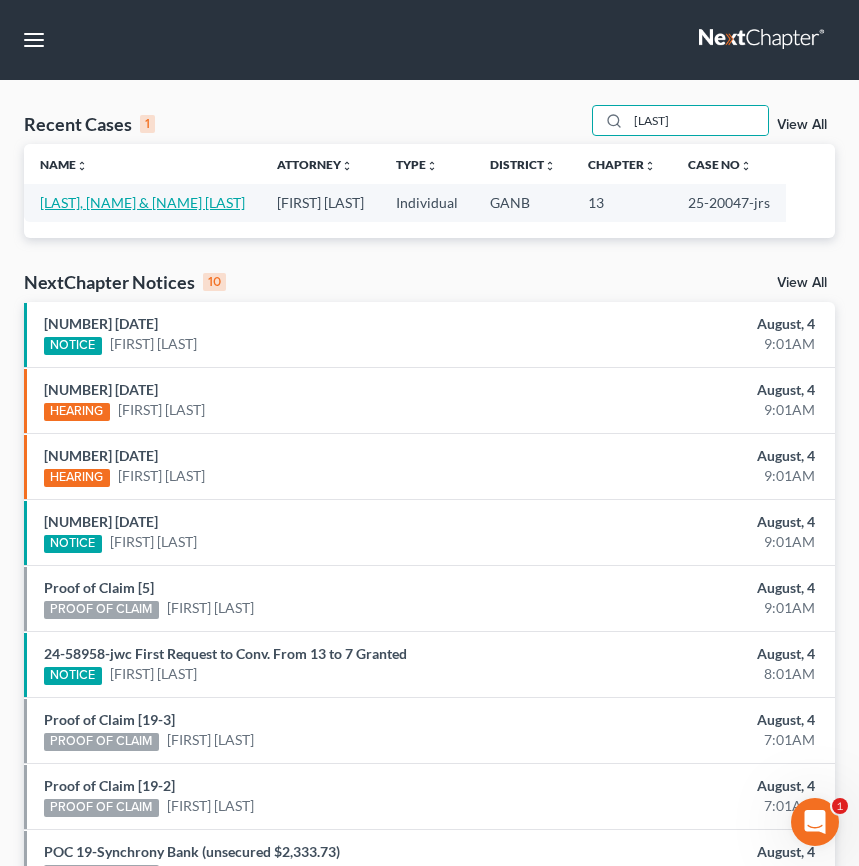 click on "[LAST], [FIRST] & [FIRST] [LAST]" at bounding box center (142, 202) 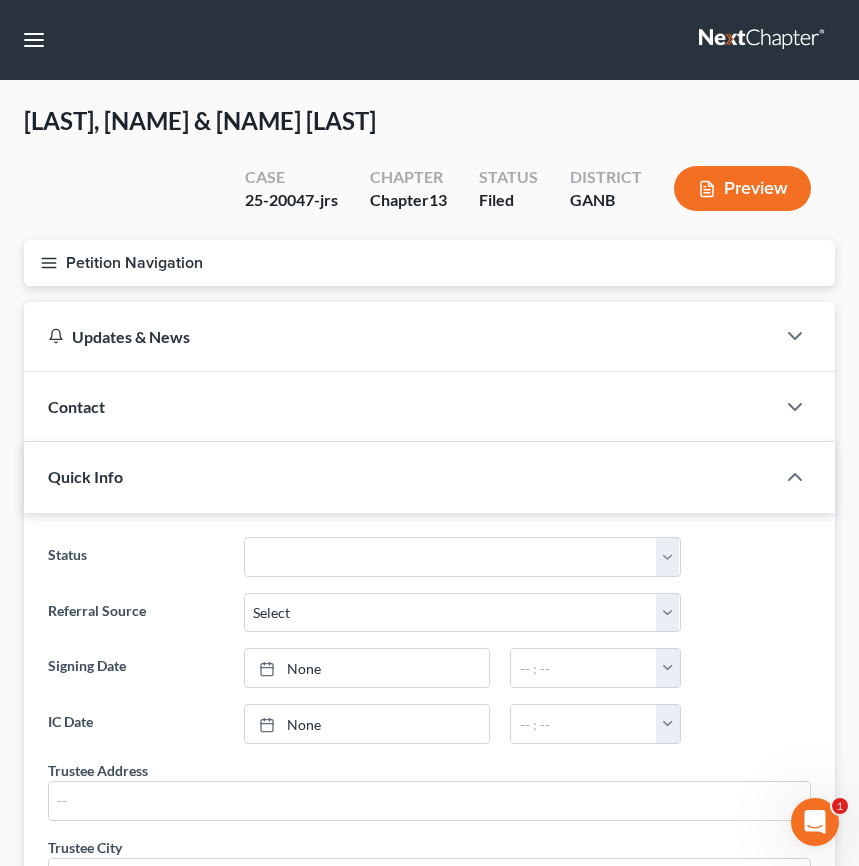 click 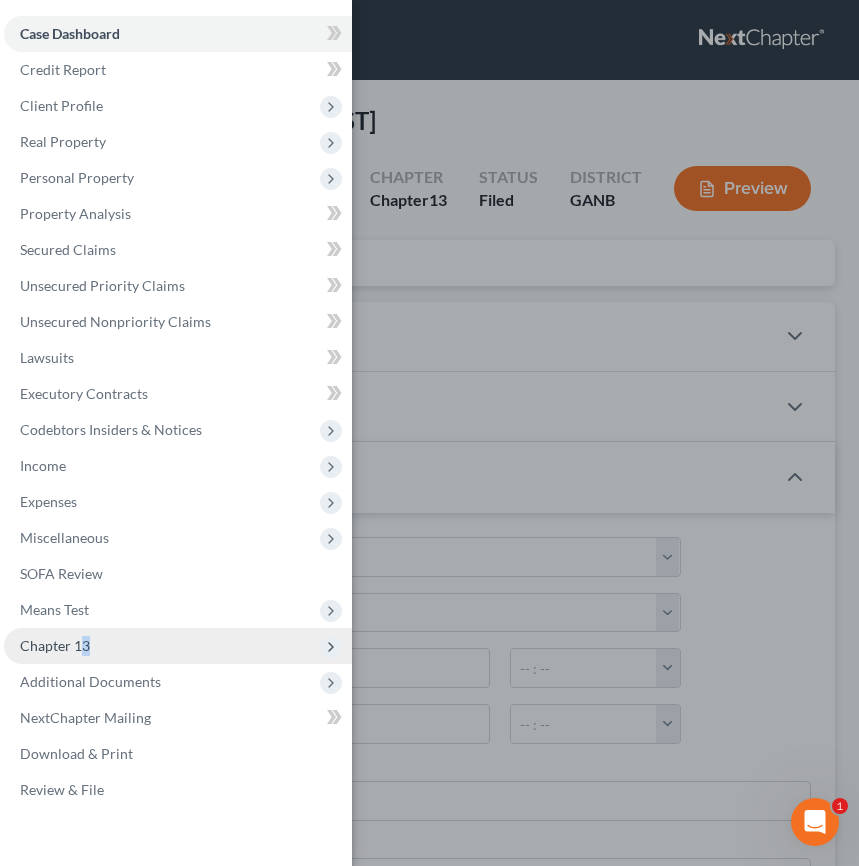click on "Chapter 13" at bounding box center (55, 645) 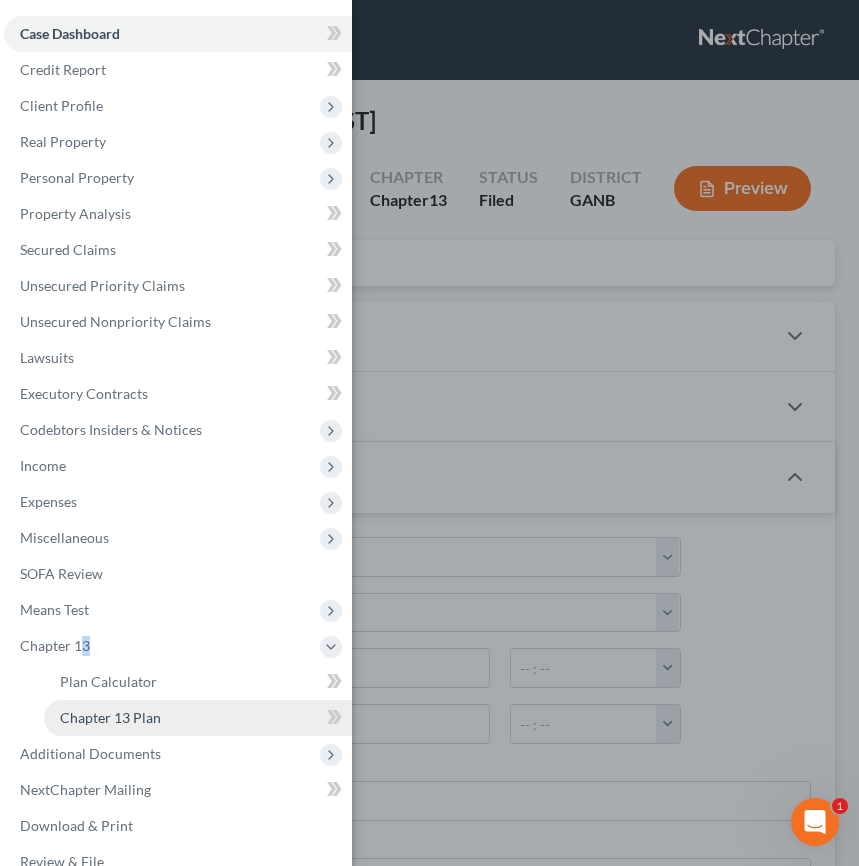 click on "Chapter 13 Plan" at bounding box center (110, 717) 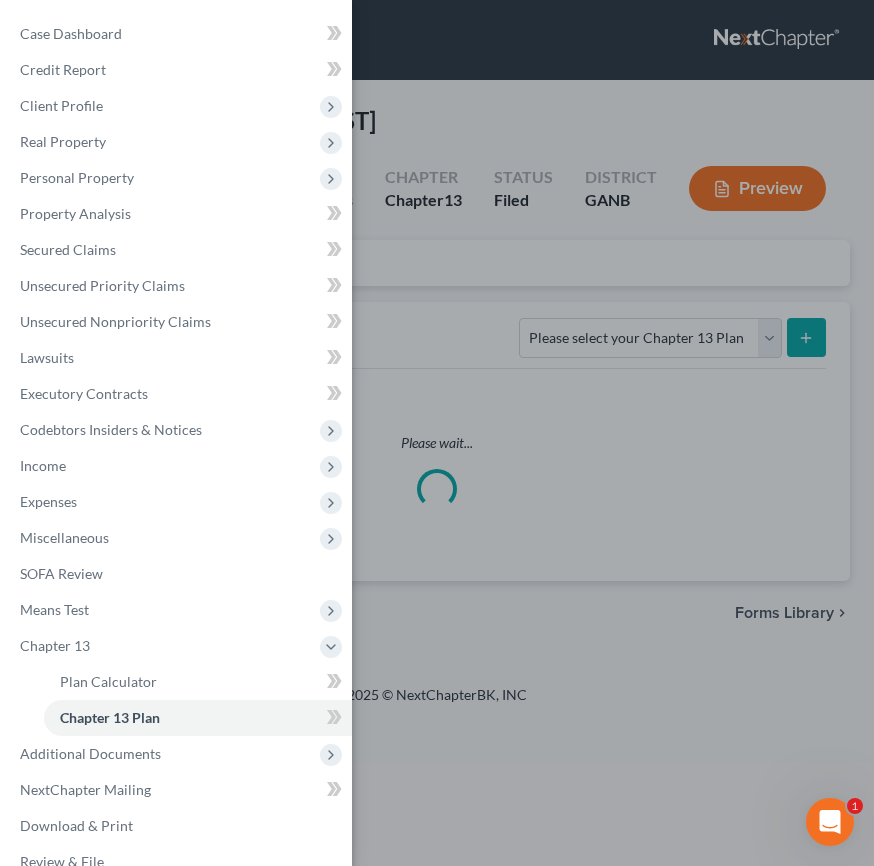click on "Case Dashboard
Payments
Invoices
Payments
Payments
Credit Report
Client Profile" at bounding box center [437, 433] 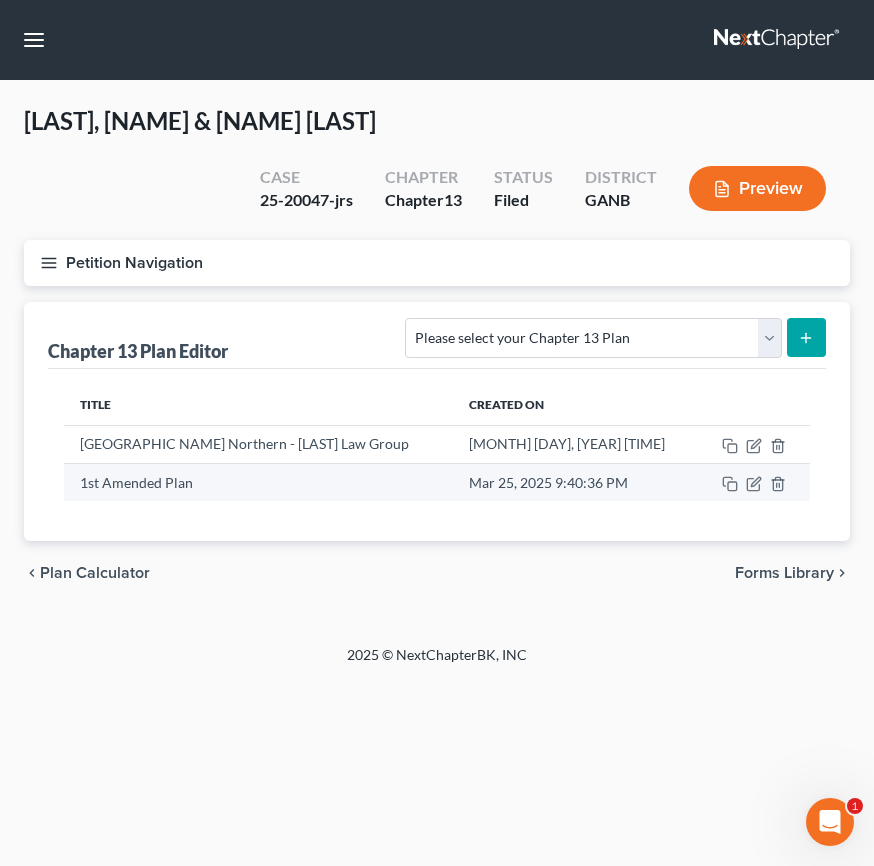 click at bounding box center (754, 482) 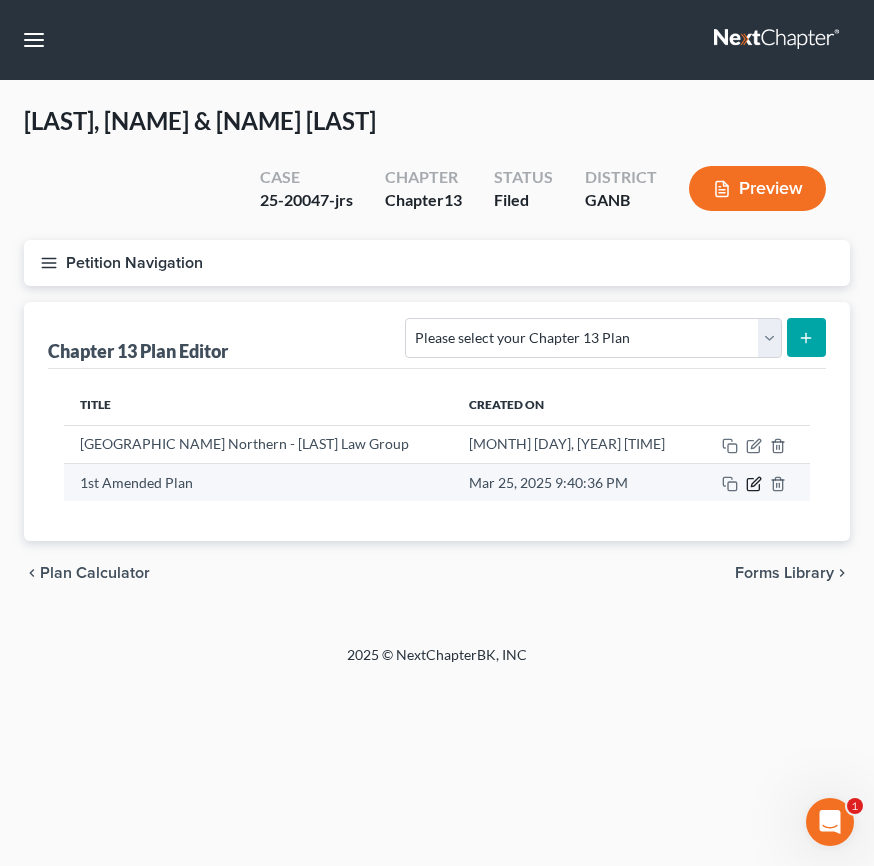 click 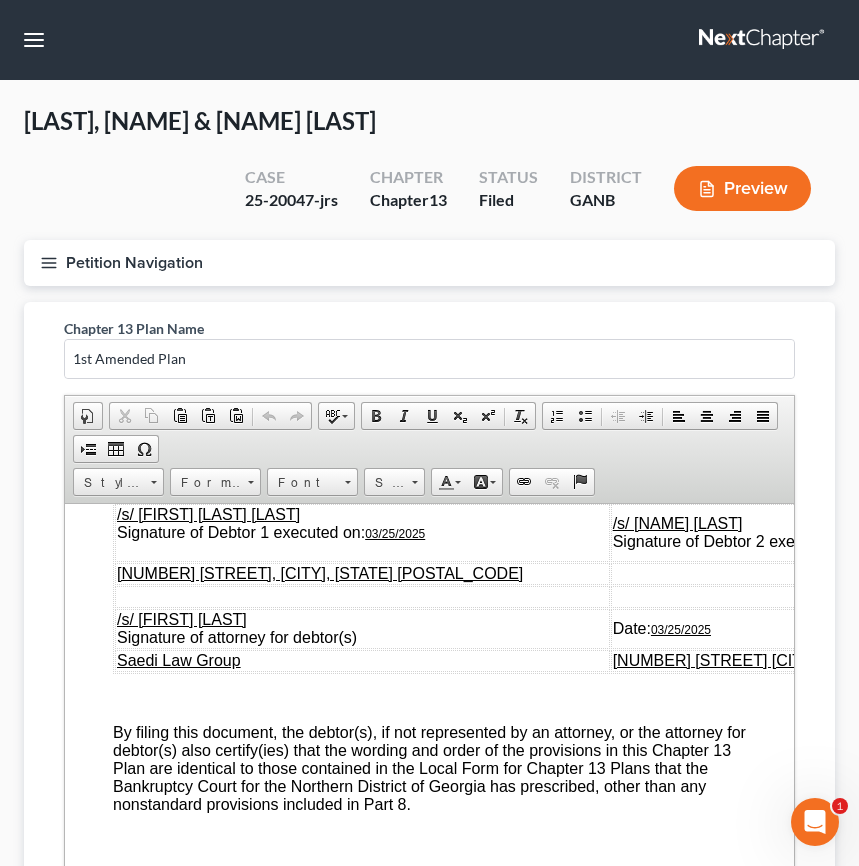 scroll, scrollTop: 12080, scrollLeft: 0, axis: vertical 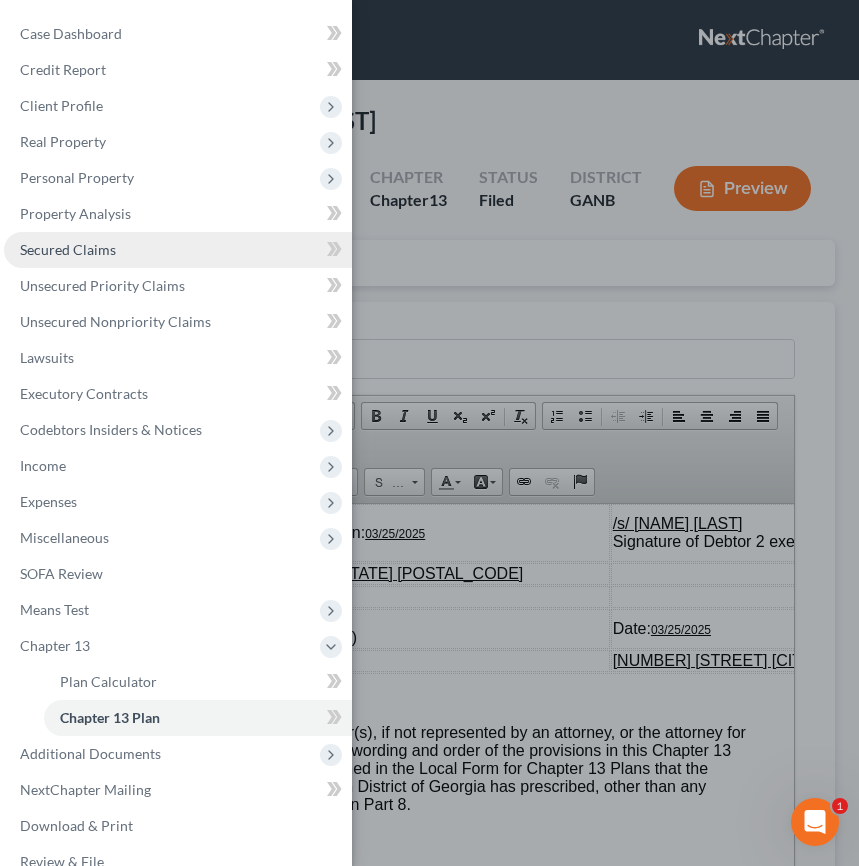 click on "Secured Claims" at bounding box center (178, 250) 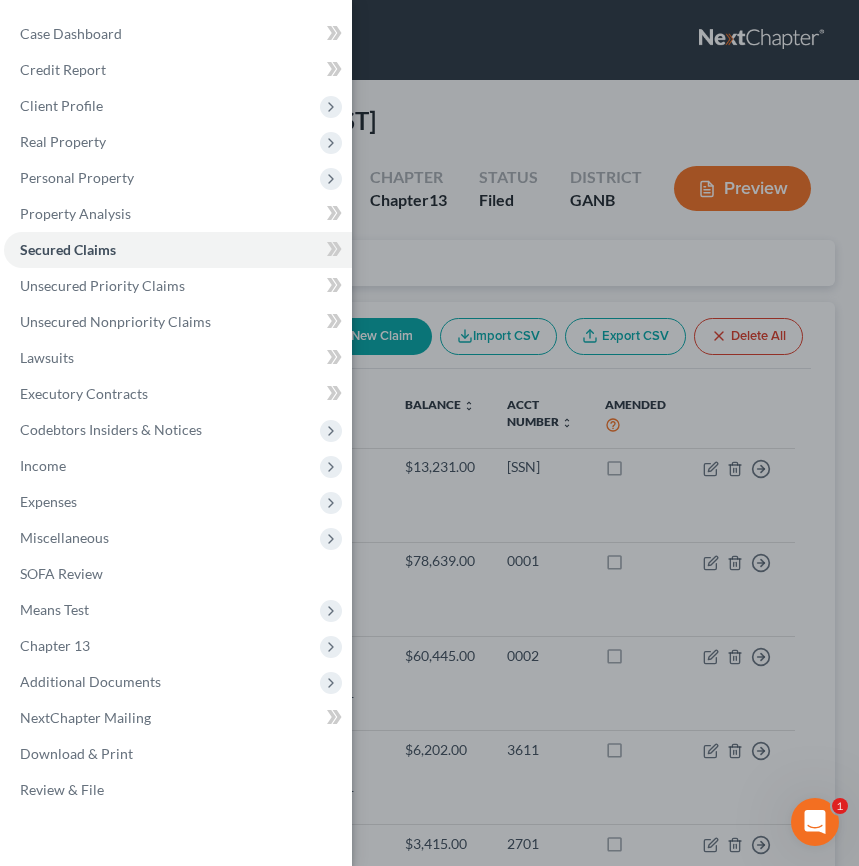 click on "Case Dashboard
Payments
Invoices
Payments
Payments
Credit Report
Client Profile" at bounding box center (429, 433) 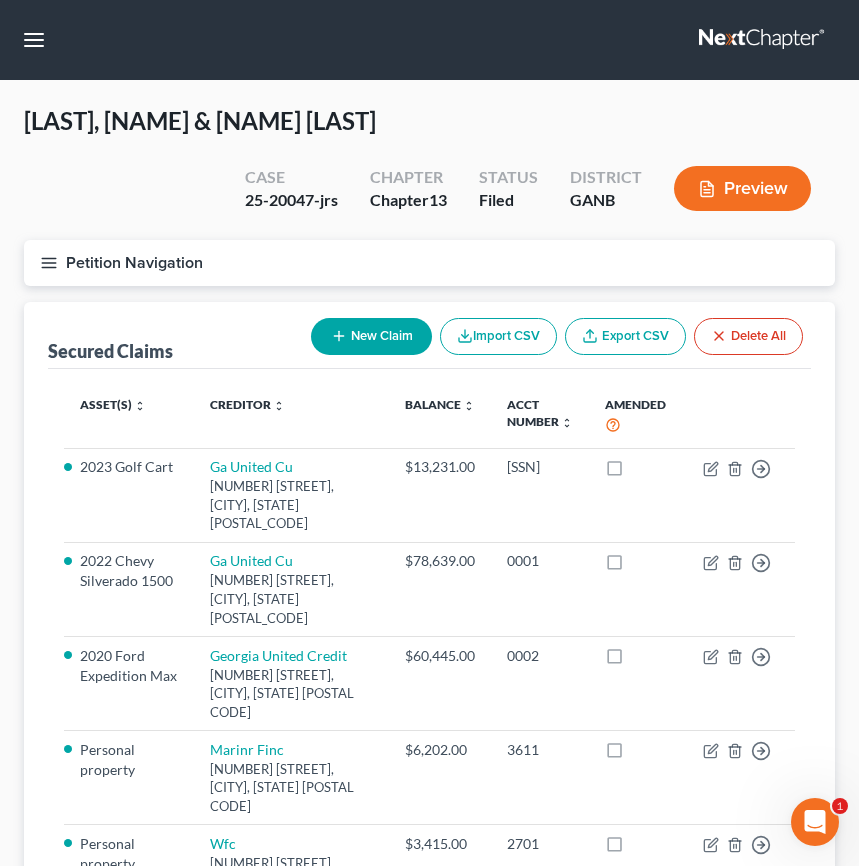 click 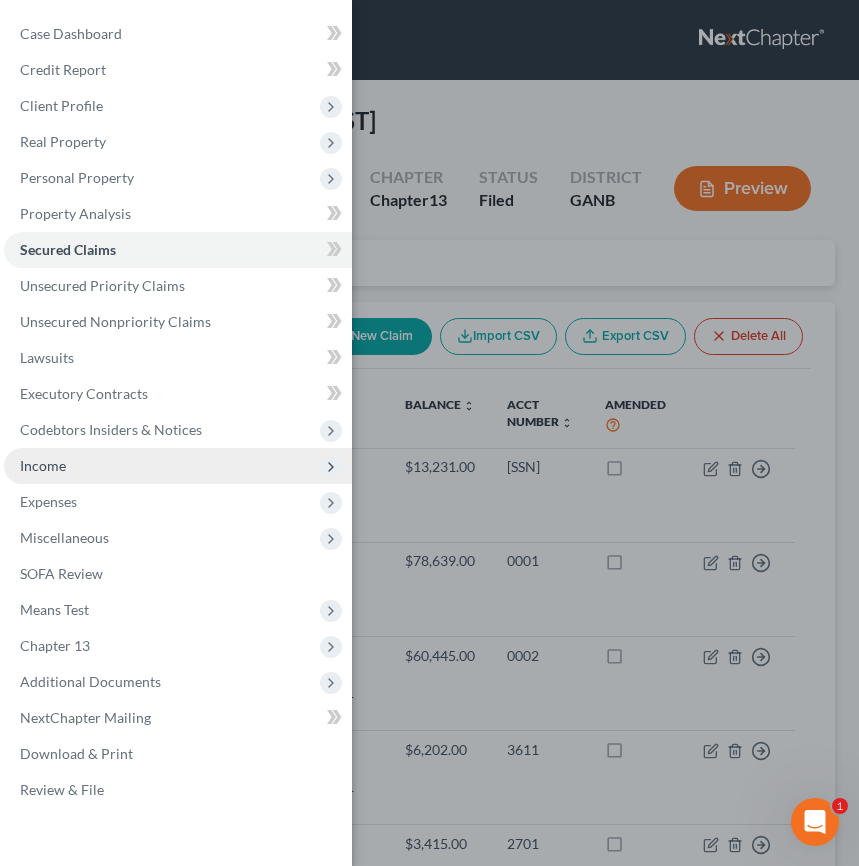 drag, startPoint x: 82, startPoint y: 466, endPoint x: 107, endPoint y: 459, distance: 25.96151 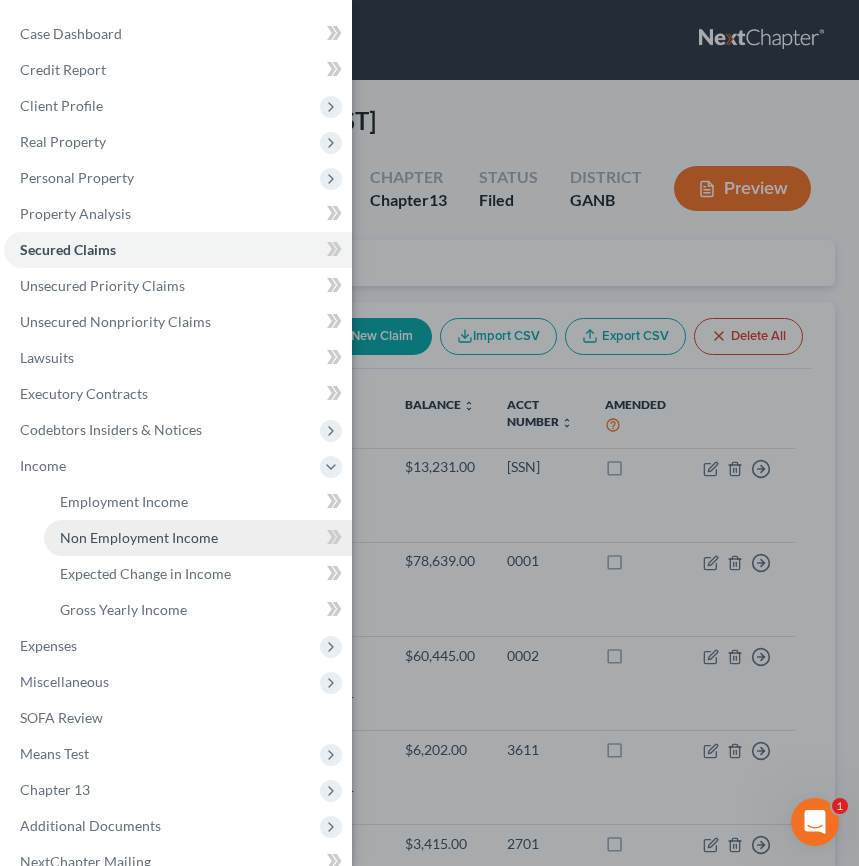 click on "Non Employment Income" at bounding box center [198, 538] 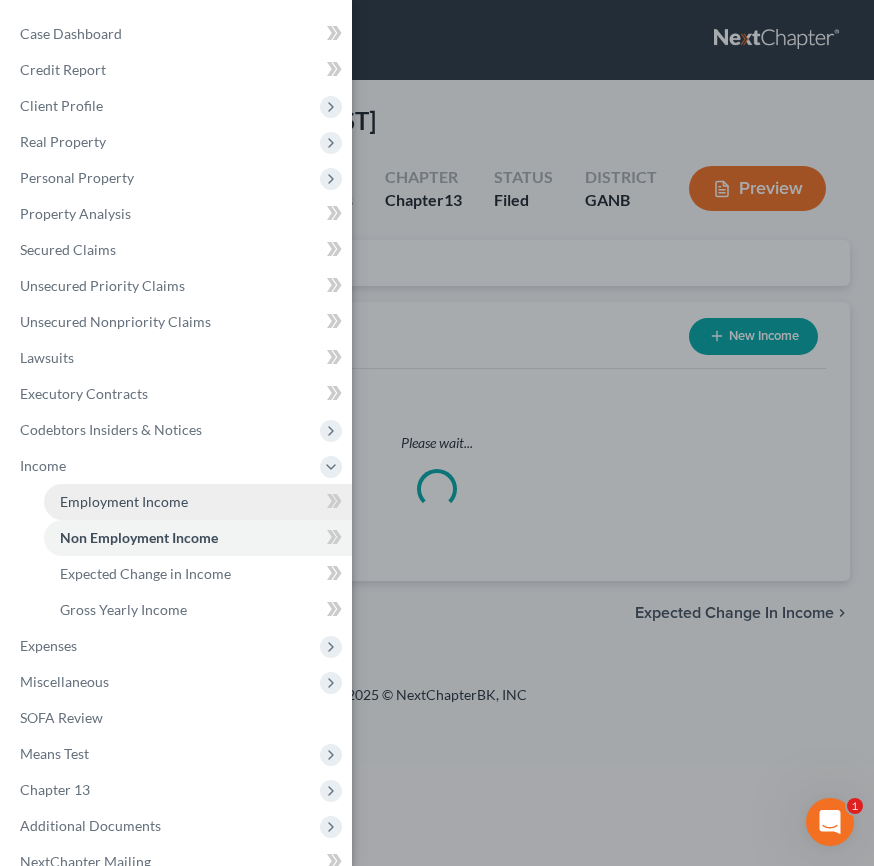 click on "Employment Income" at bounding box center (198, 502) 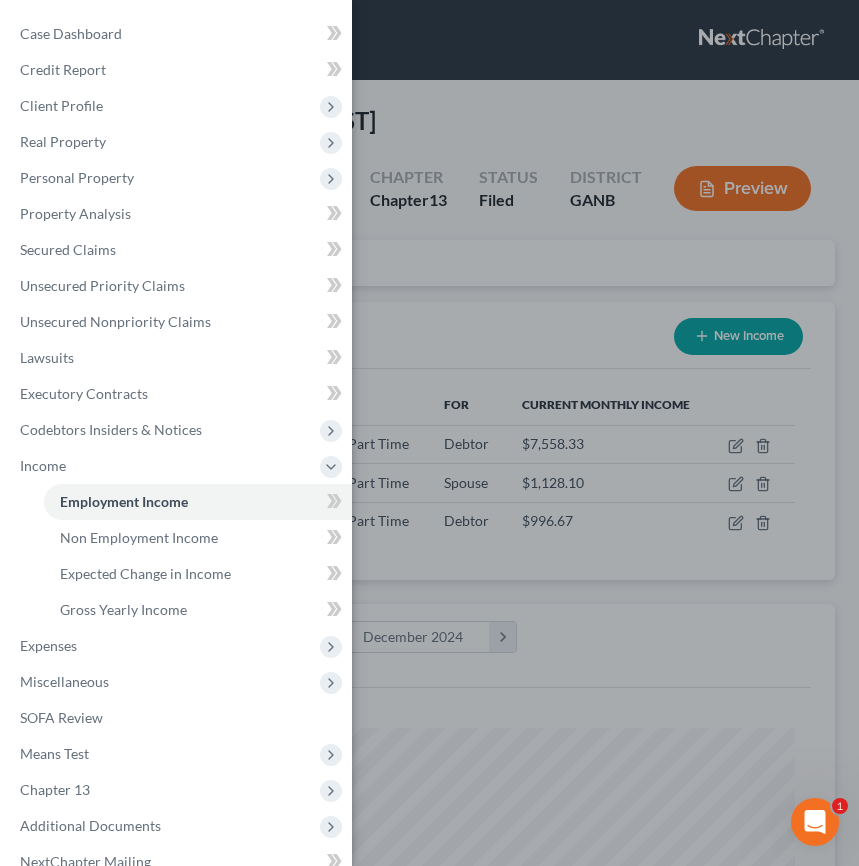 scroll, scrollTop: 999635, scrollLeft: 999229, axis: both 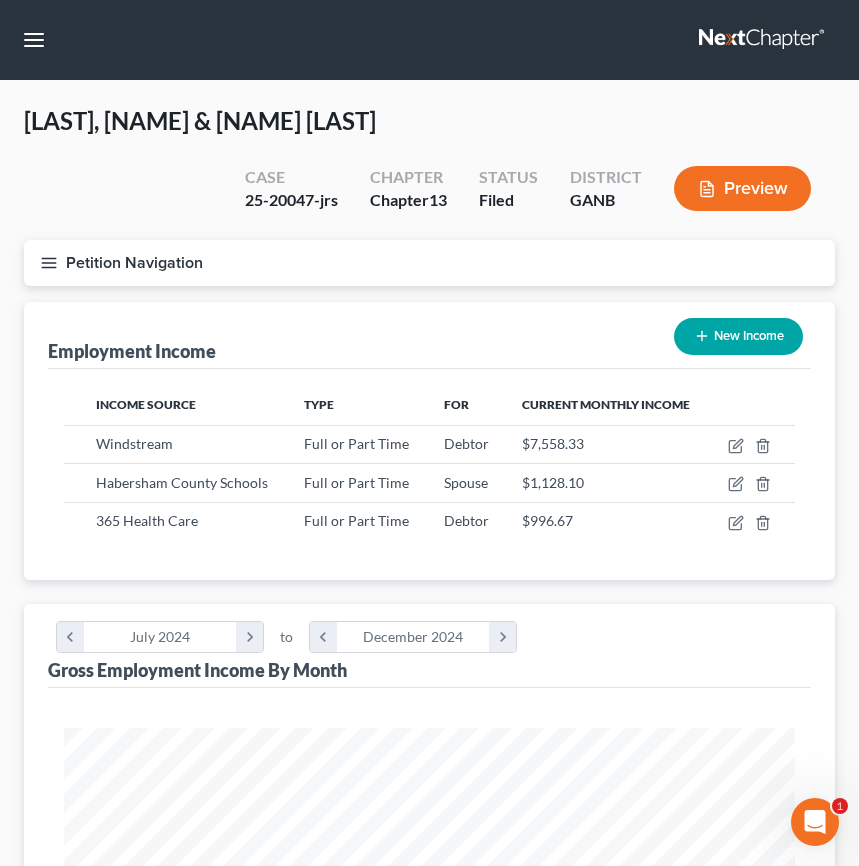 click 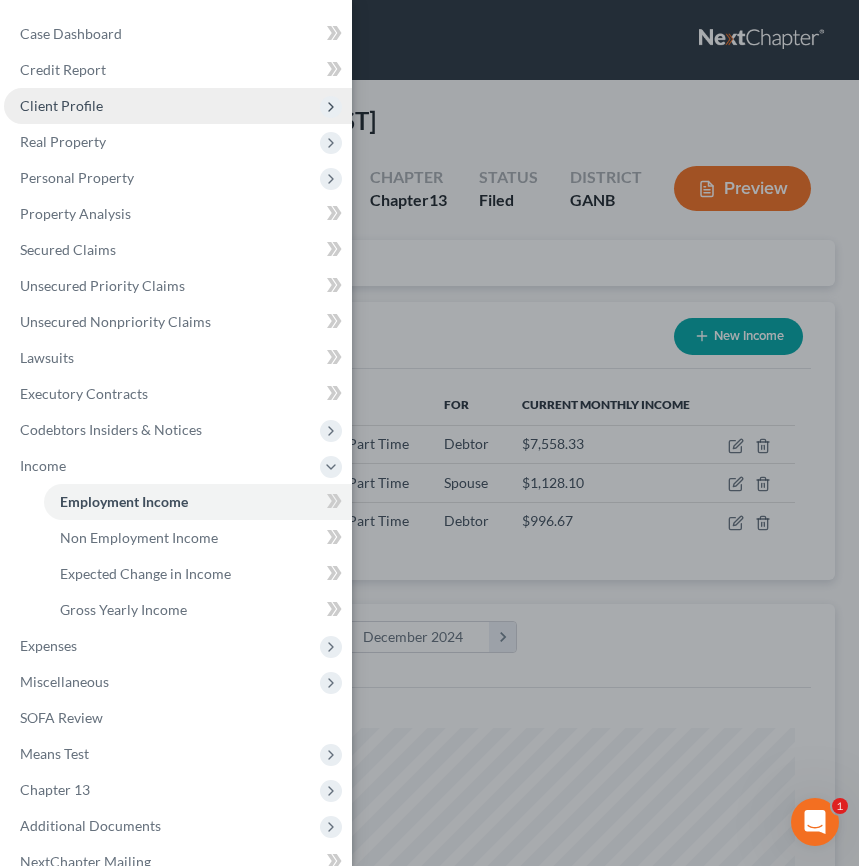 click on "Client Profile" at bounding box center [178, 106] 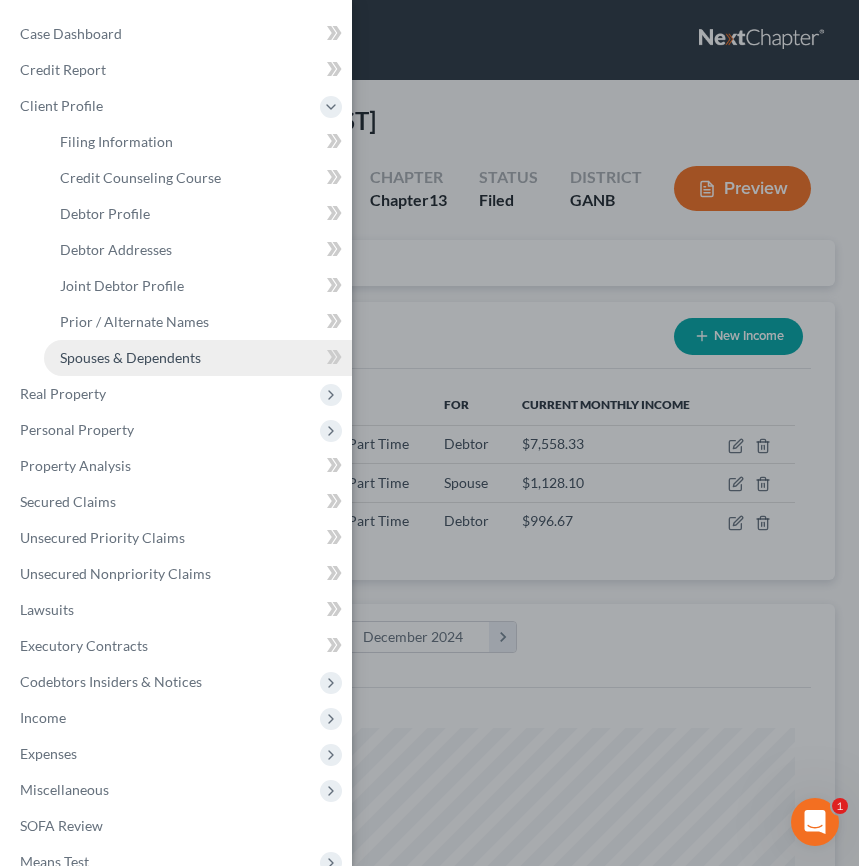click on "Spouses & Dependents" at bounding box center (130, 357) 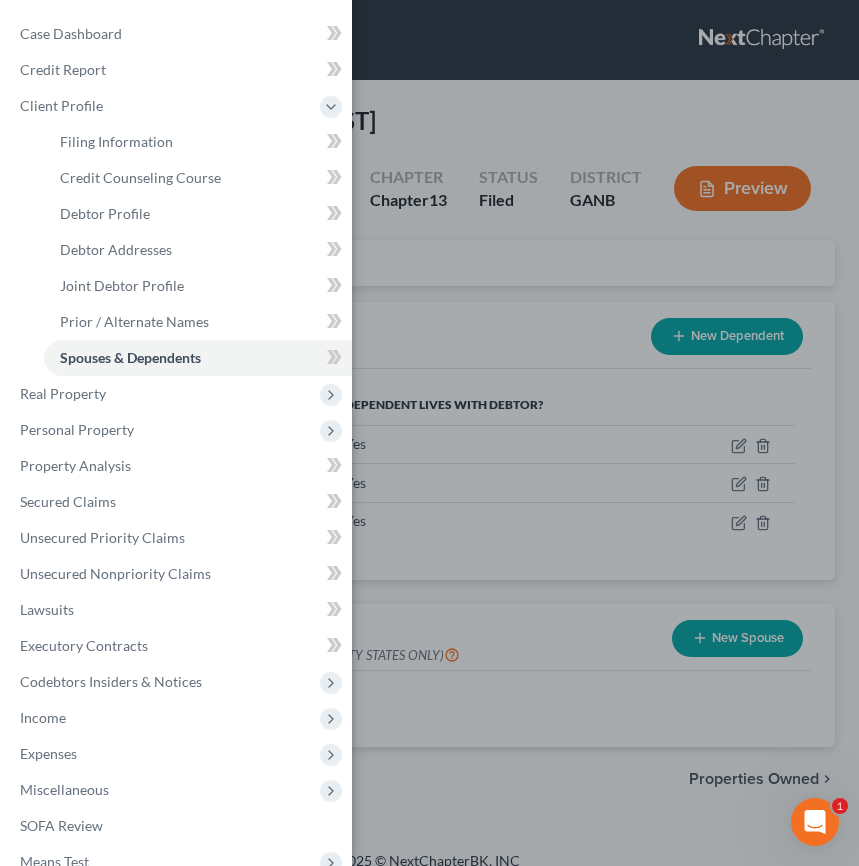 click on "Case Dashboard
Payments
Invoices
Payments
Payments
Credit Report
Client Profile" at bounding box center (429, 433) 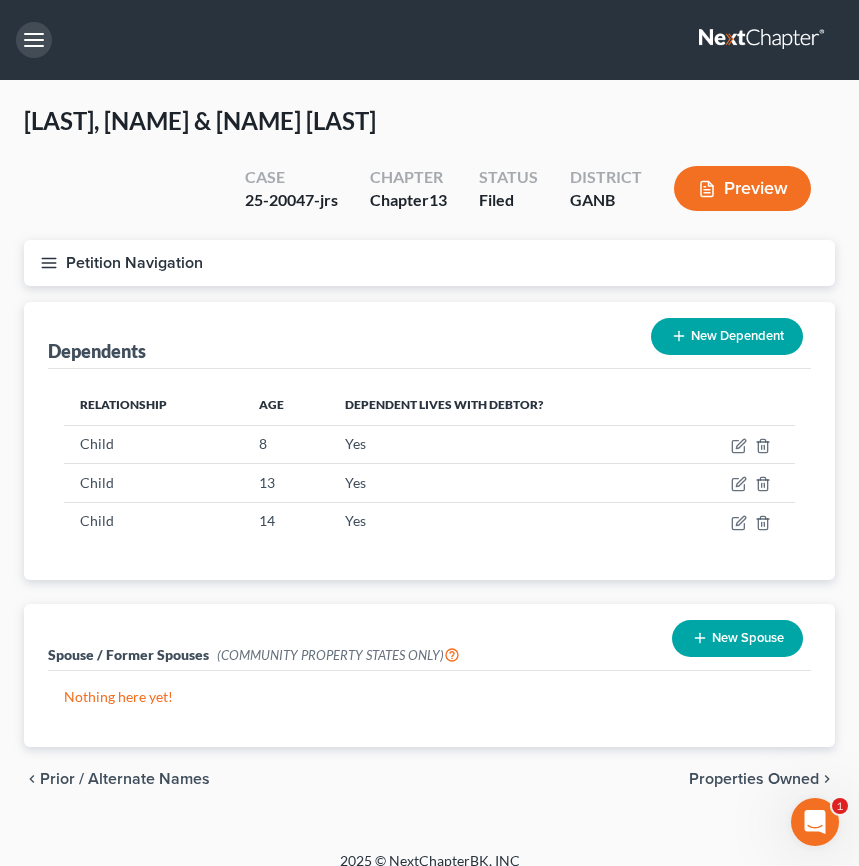 click at bounding box center (34, 40) 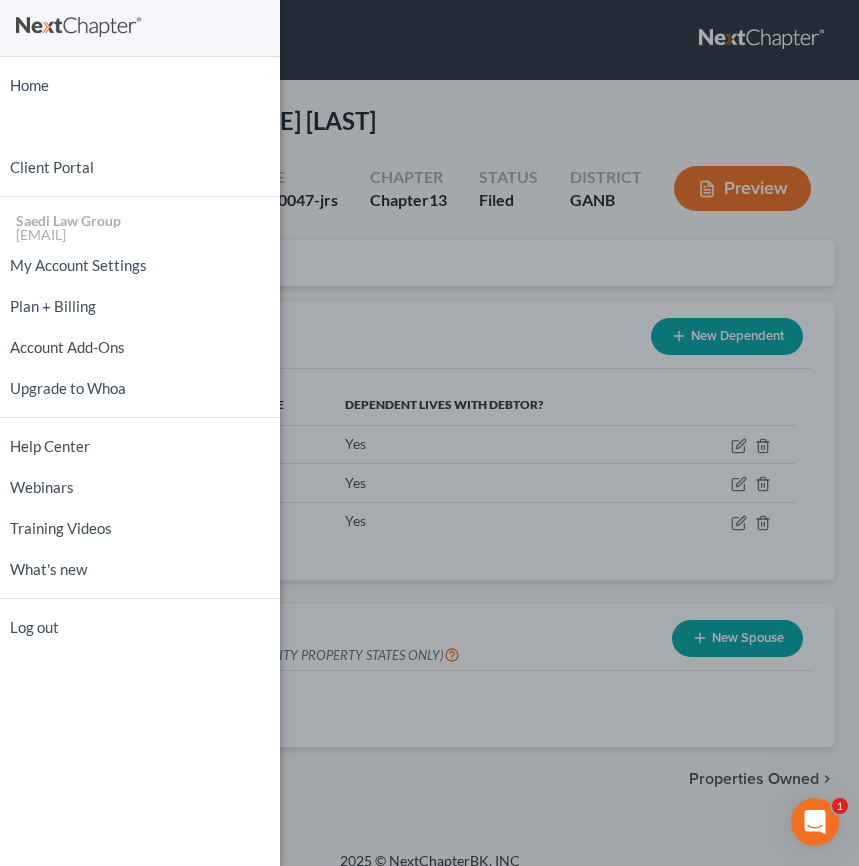click on "Home New Case Client Portal Saedi Law Group ssudman@saedilawgroup.com My Account Settings Plan + Billing Account Add-Ons Upgrade to Whoa Help Center Webinars Training Videos What's new Log out" at bounding box center (429, 433) 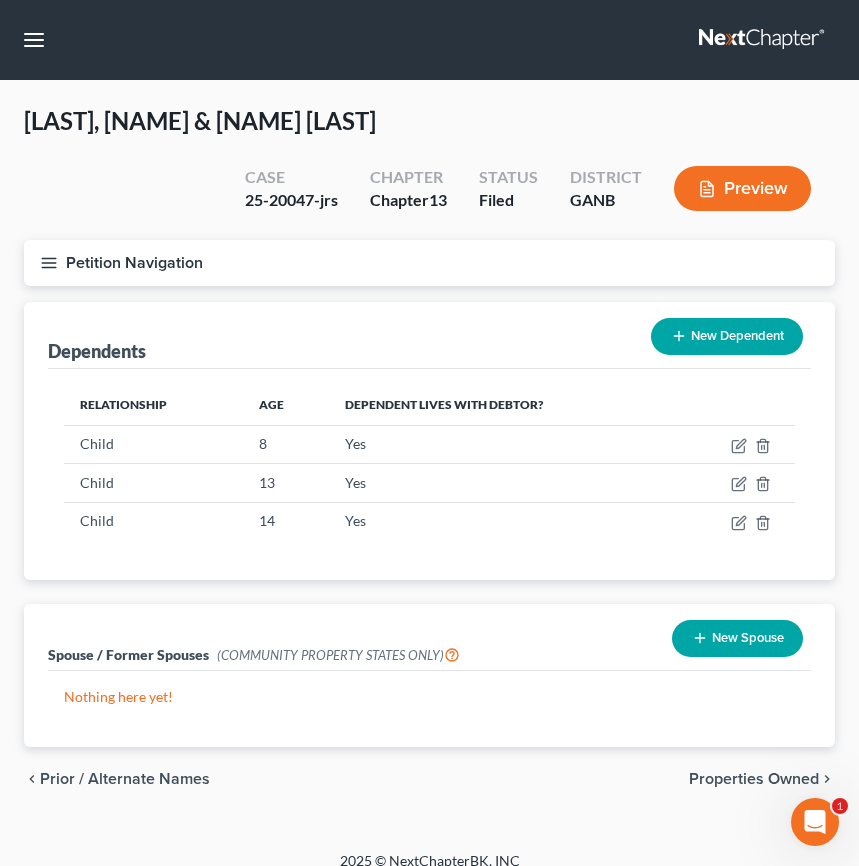click 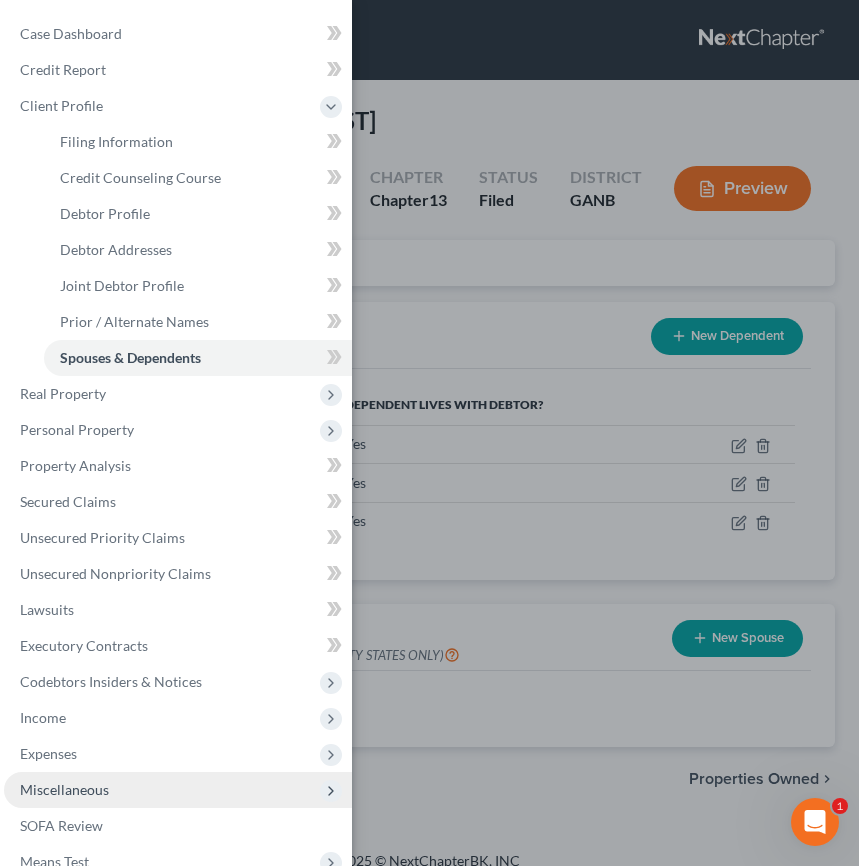 scroll, scrollTop: 210, scrollLeft: 0, axis: vertical 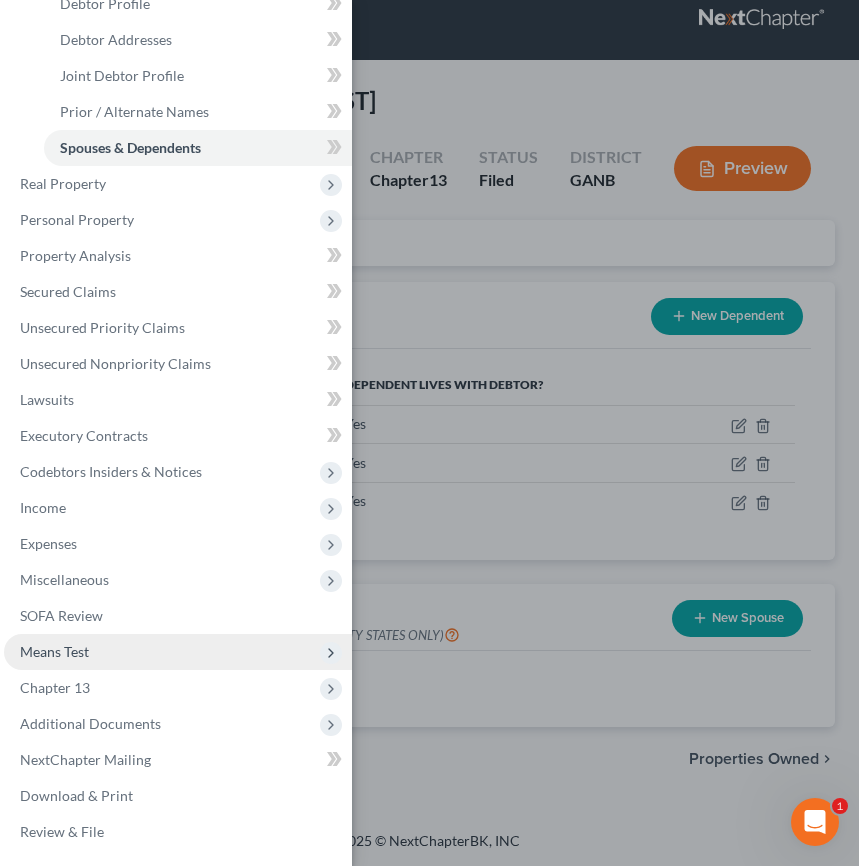 click on "Means Test" at bounding box center (178, 652) 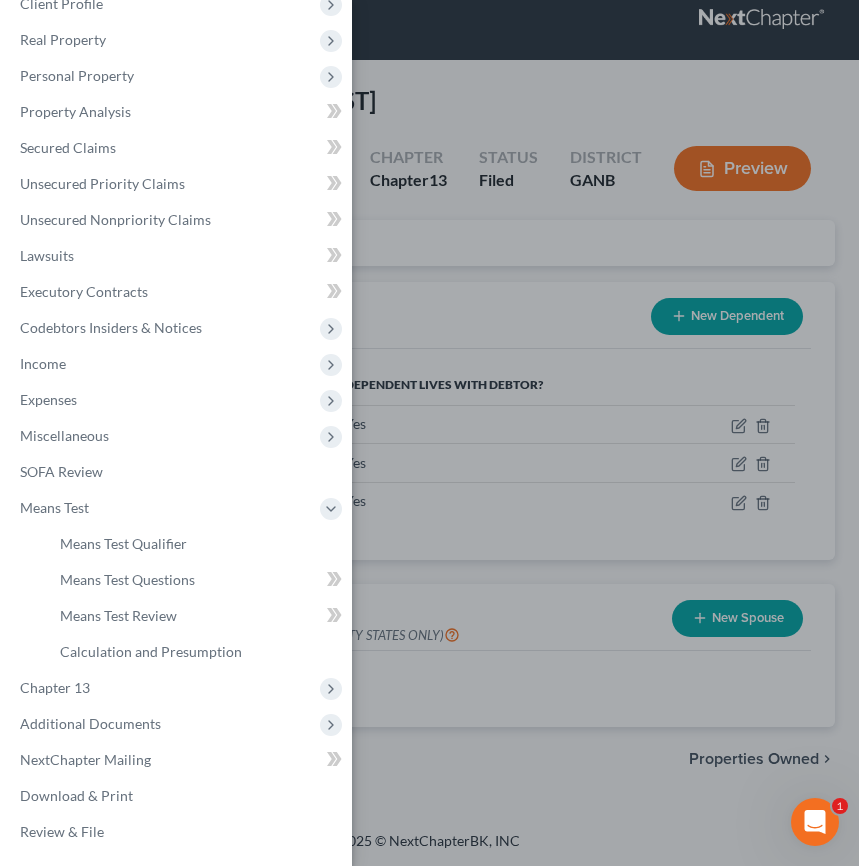 scroll, scrollTop: 102, scrollLeft: 0, axis: vertical 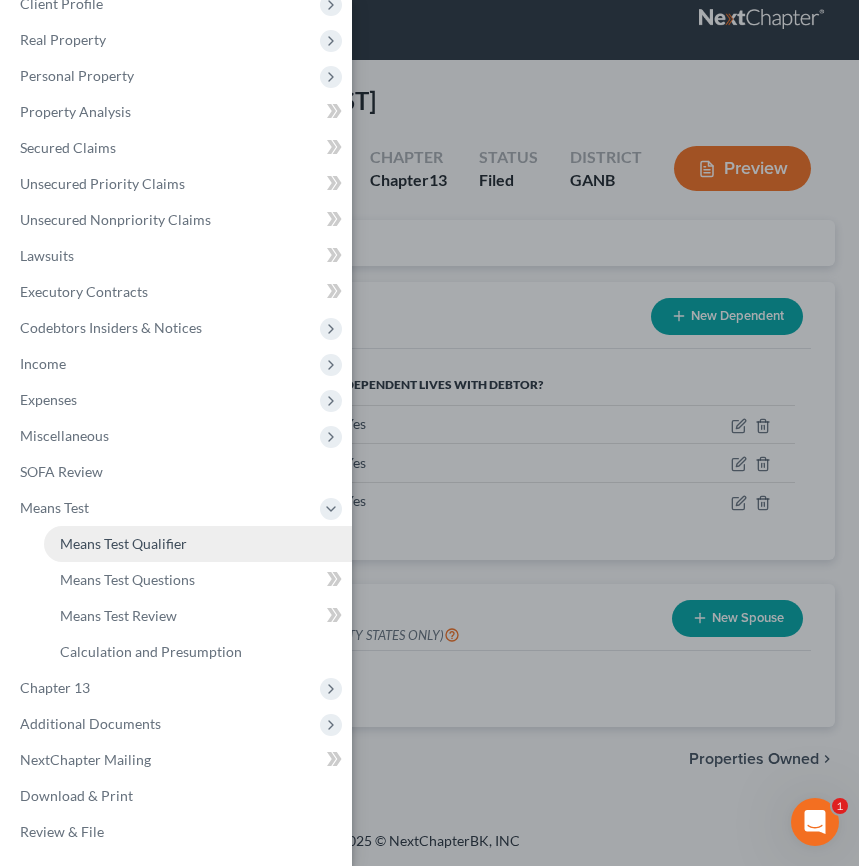 drag, startPoint x: 114, startPoint y: 551, endPoint x: 163, endPoint y: 528, distance: 54.129475 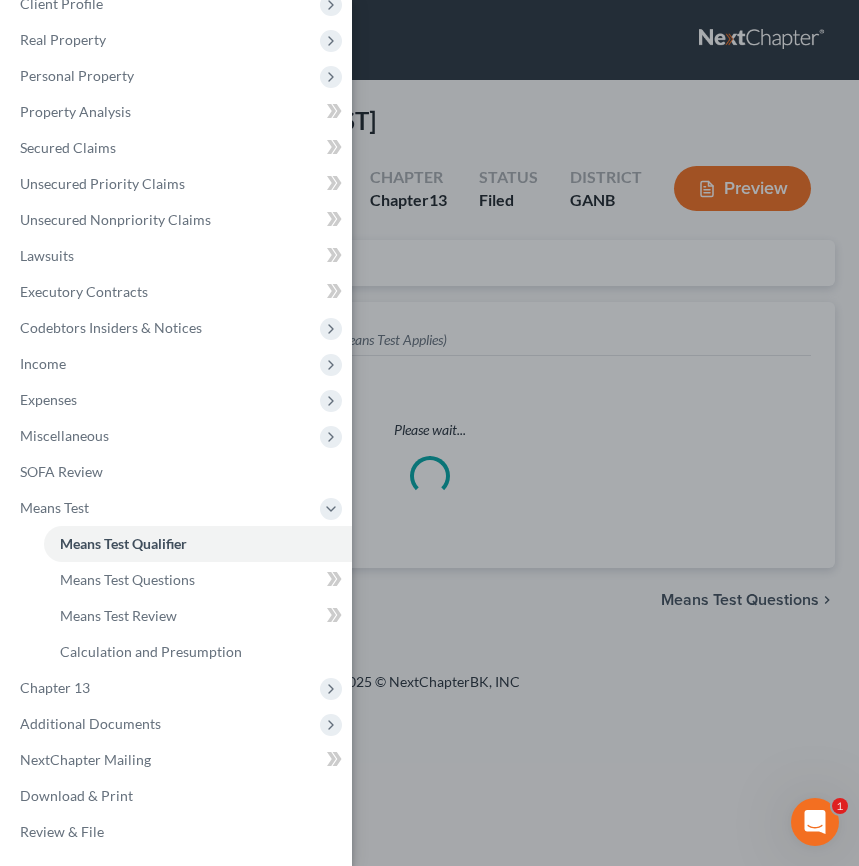 scroll, scrollTop: 0, scrollLeft: 0, axis: both 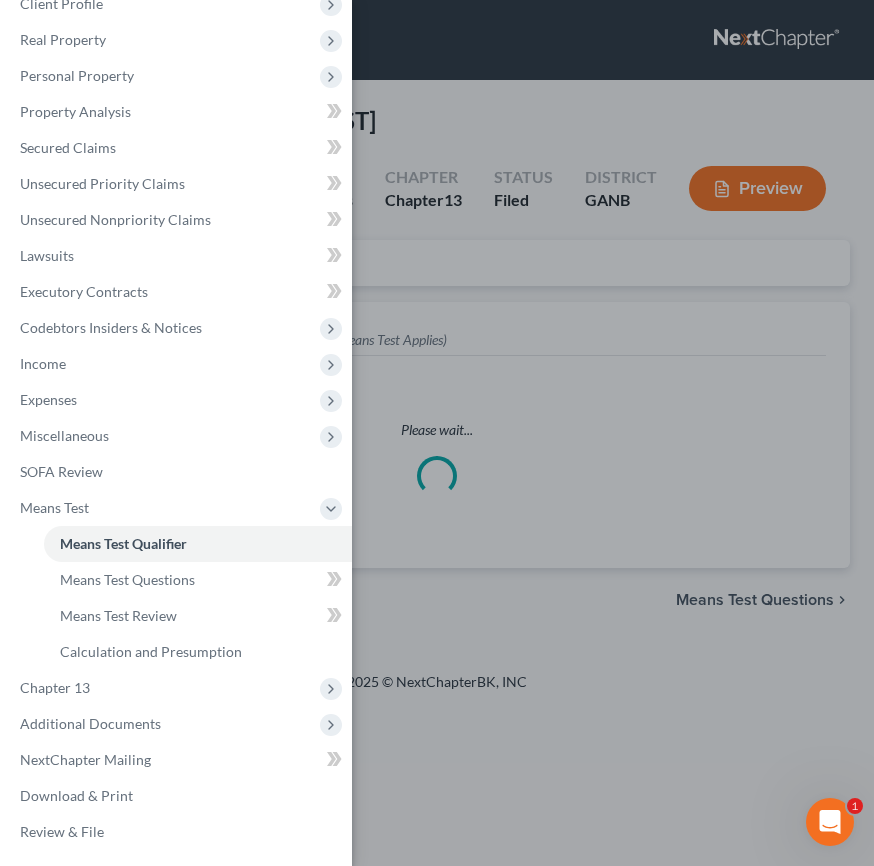 click on "Case Dashboard
Payments
Invoices
Payments
Payments
Credit Report
Client Profile" at bounding box center [437, 433] 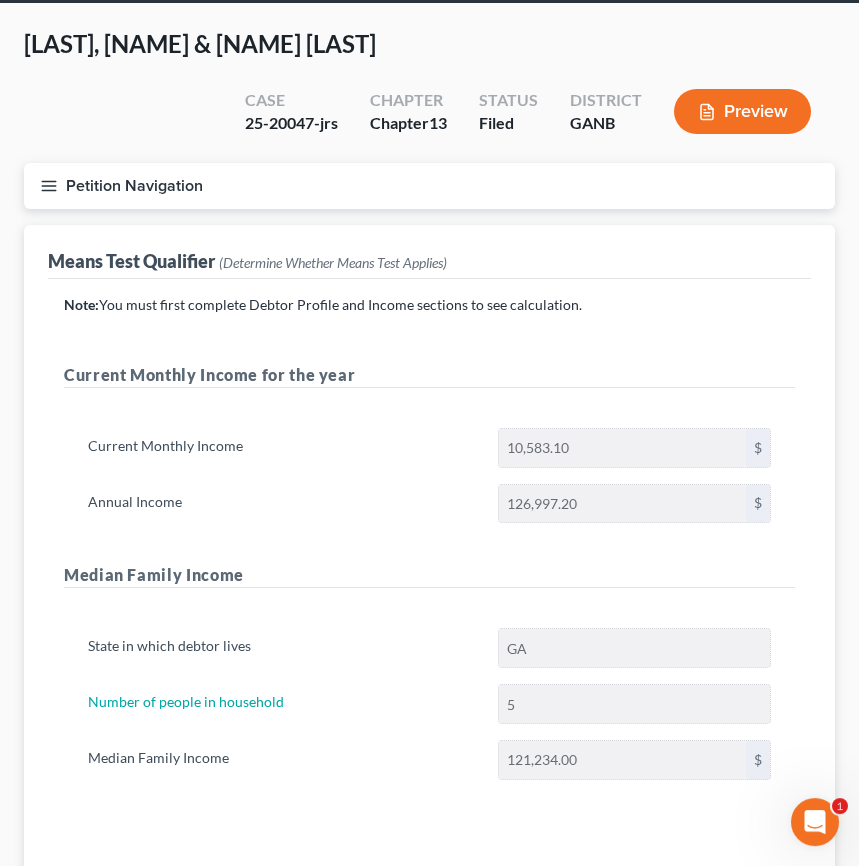 scroll, scrollTop: 48, scrollLeft: 0, axis: vertical 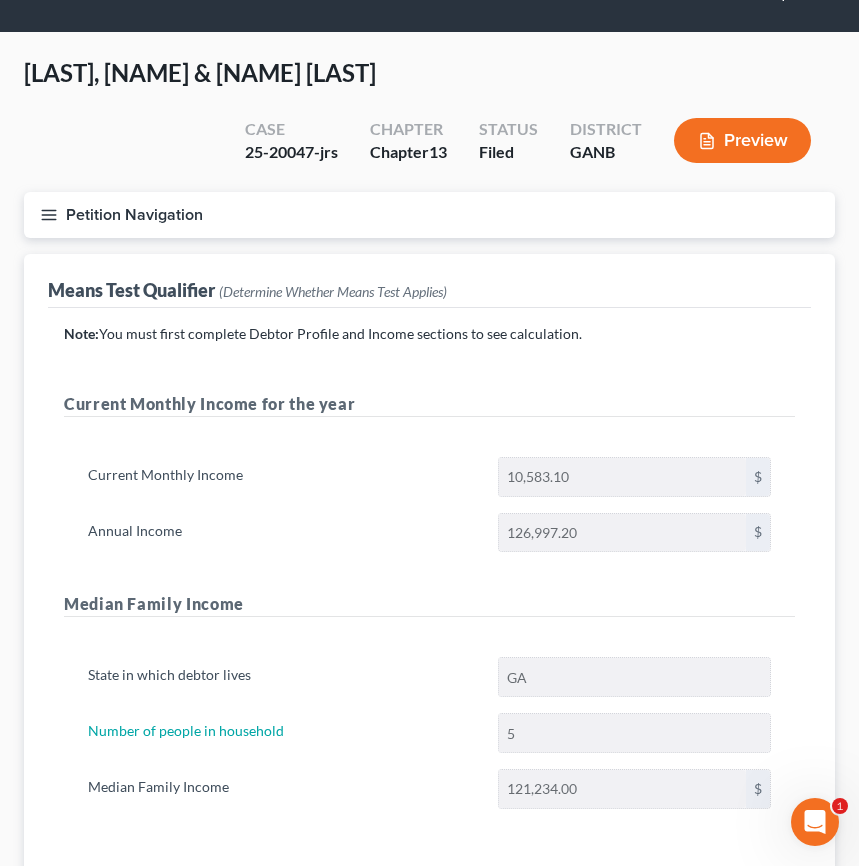 click 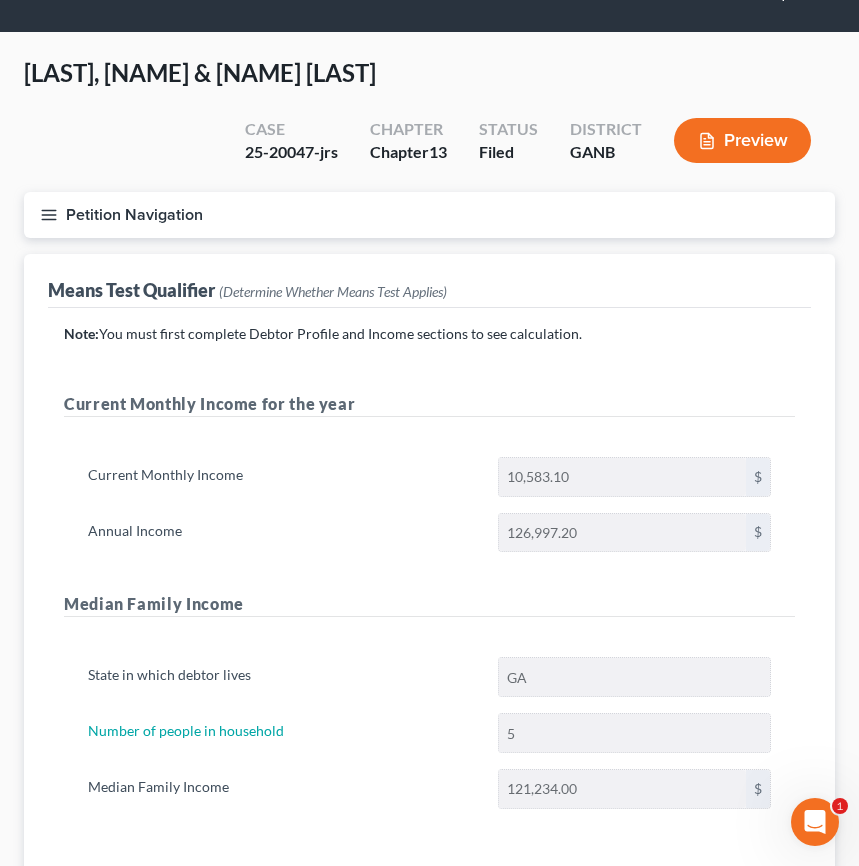 scroll, scrollTop: 102, scrollLeft: 0, axis: vertical 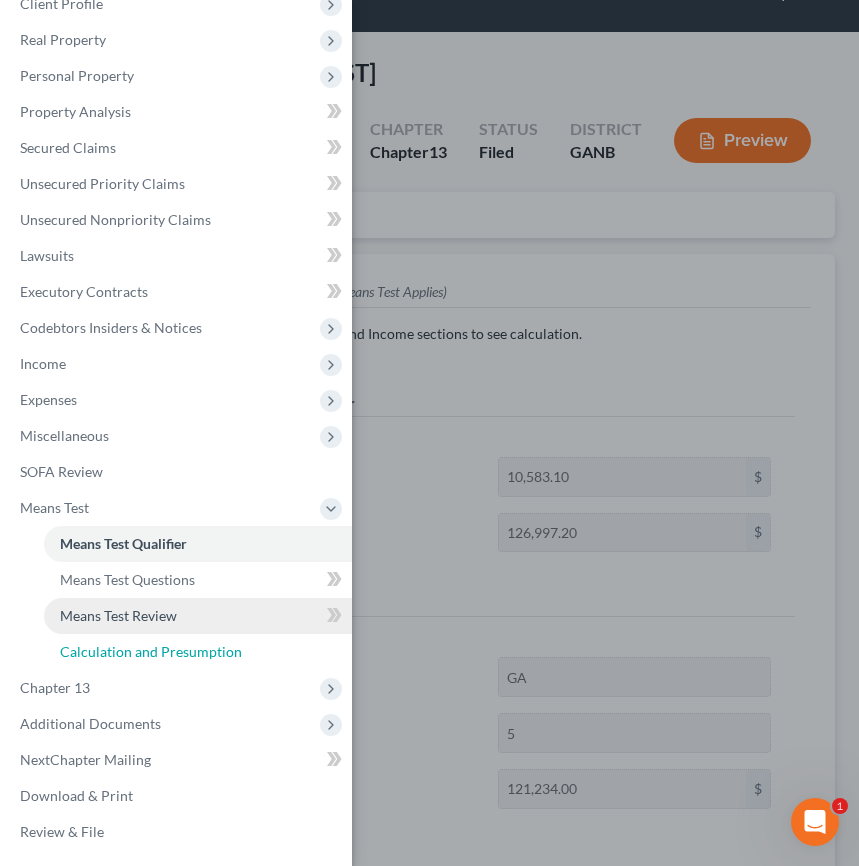 drag, startPoint x: 127, startPoint y: 653, endPoint x: 198, endPoint y: 623, distance: 77.07788 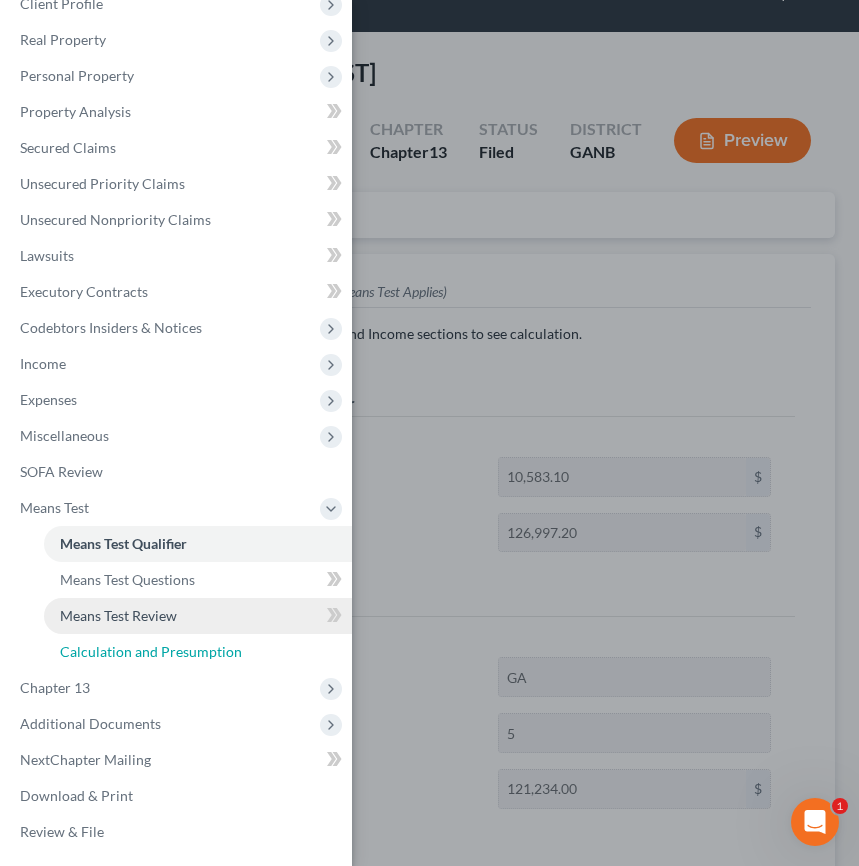 click on "Calculation and Presumption" at bounding box center (151, 651) 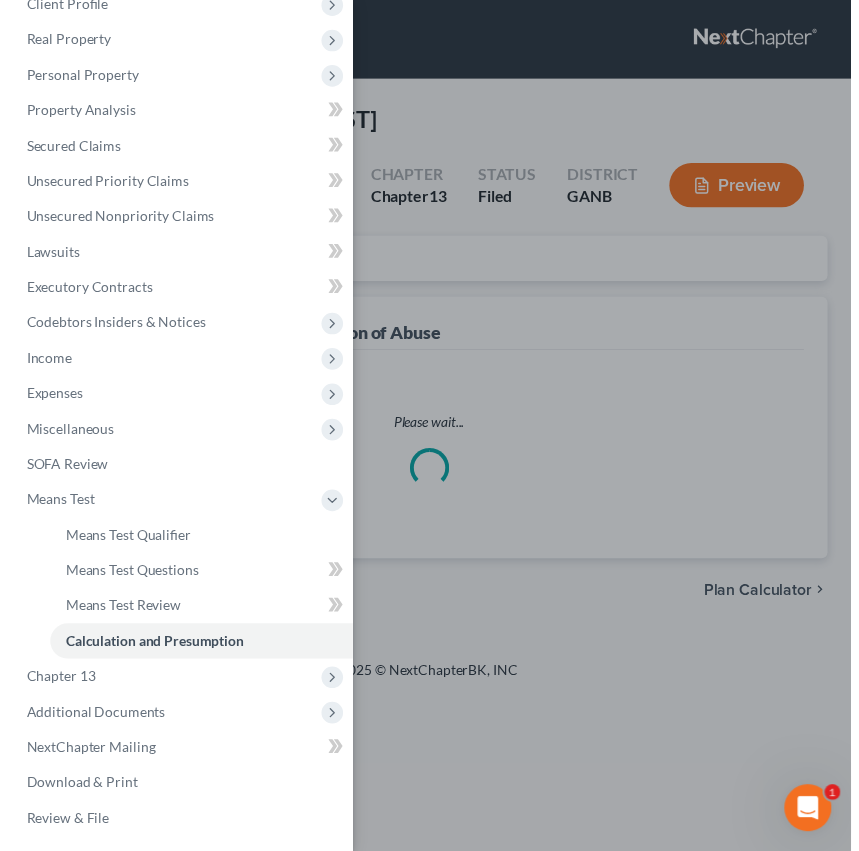 scroll, scrollTop: 0, scrollLeft: 0, axis: both 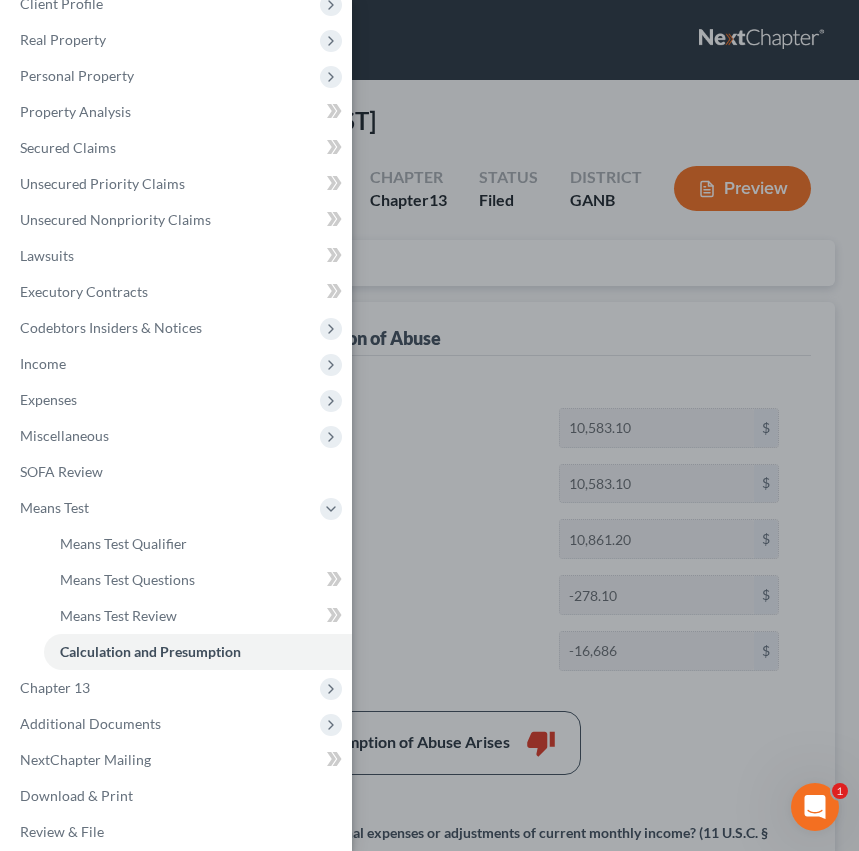 click on "Case Dashboard
Payments
Invoices
Payments
Payments
Credit Report
Client Profile" at bounding box center [429, 425] 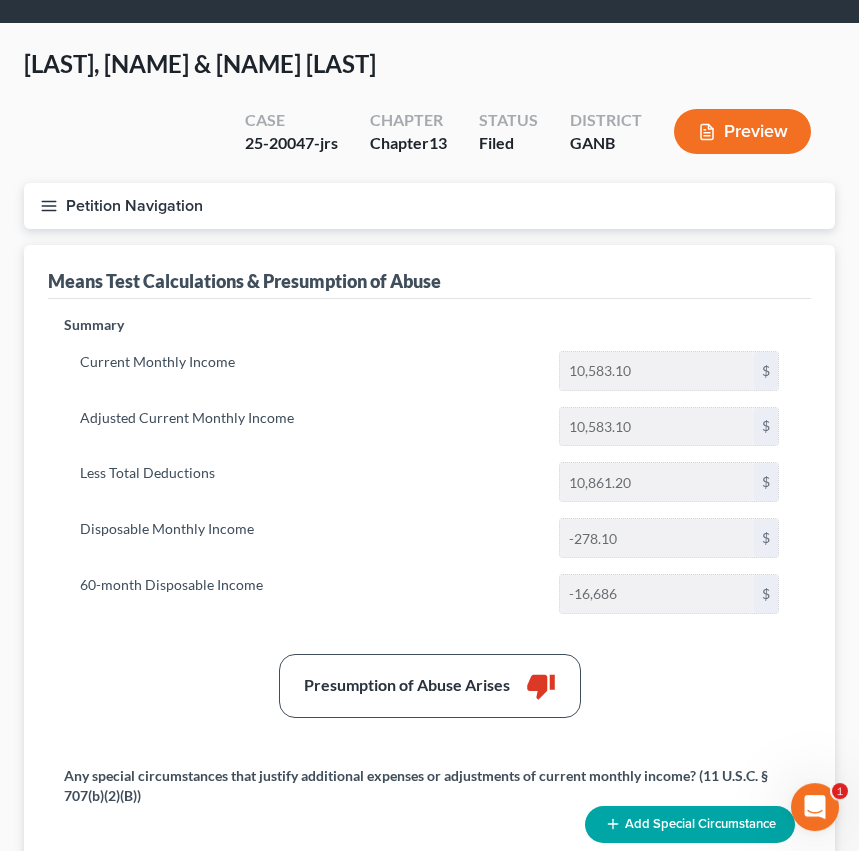 scroll, scrollTop: 0, scrollLeft: 0, axis: both 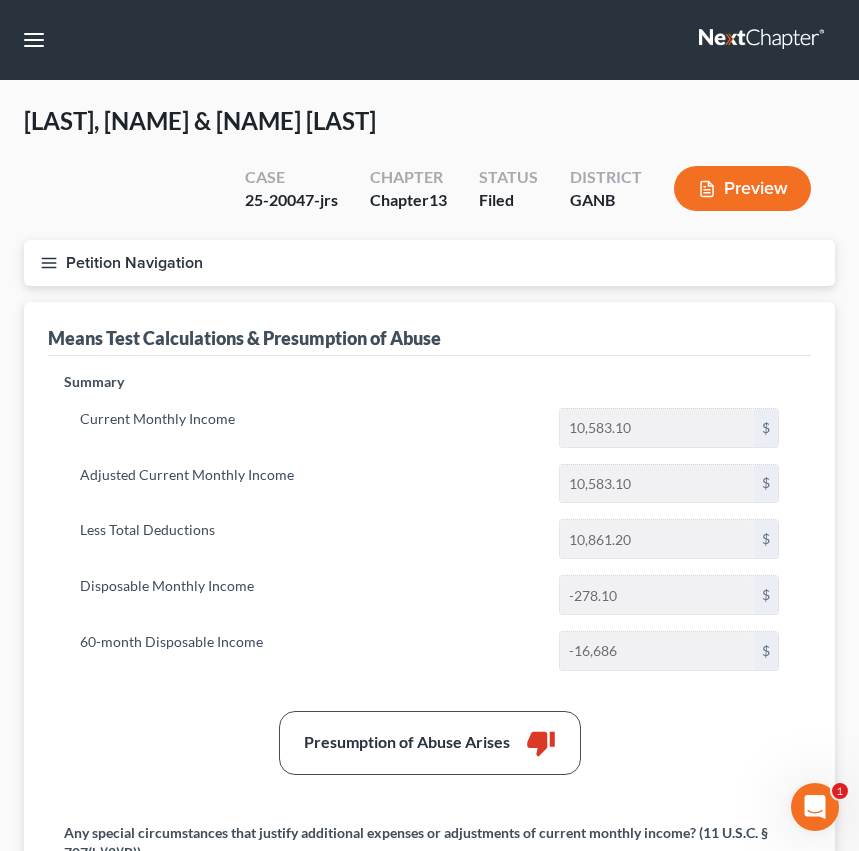click 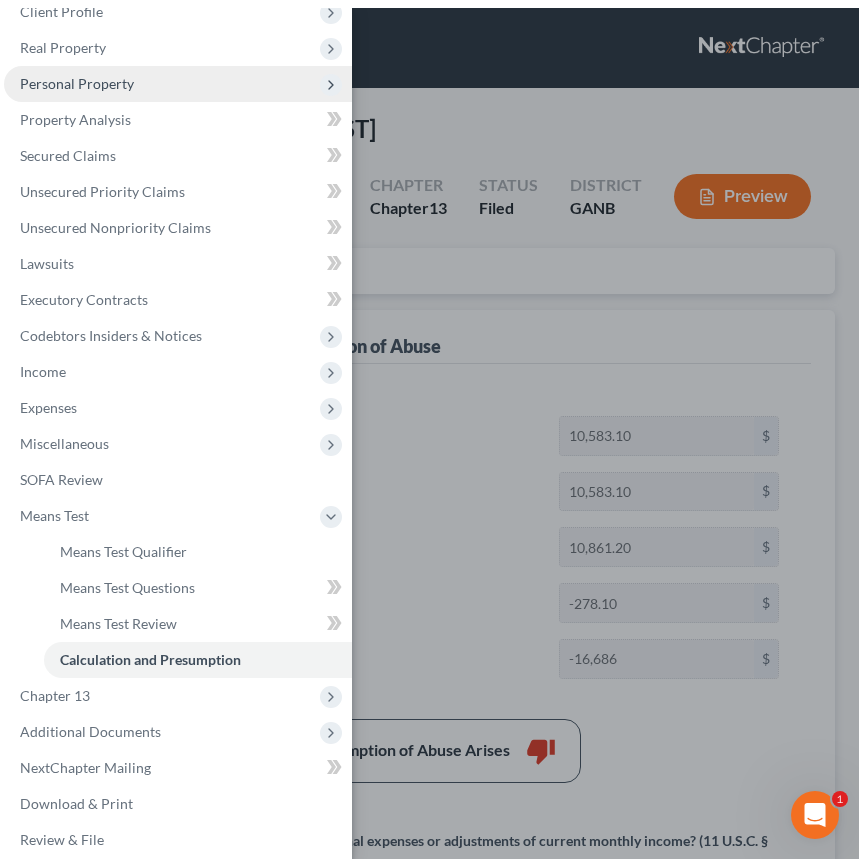 scroll, scrollTop: 0, scrollLeft: 0, axis: both 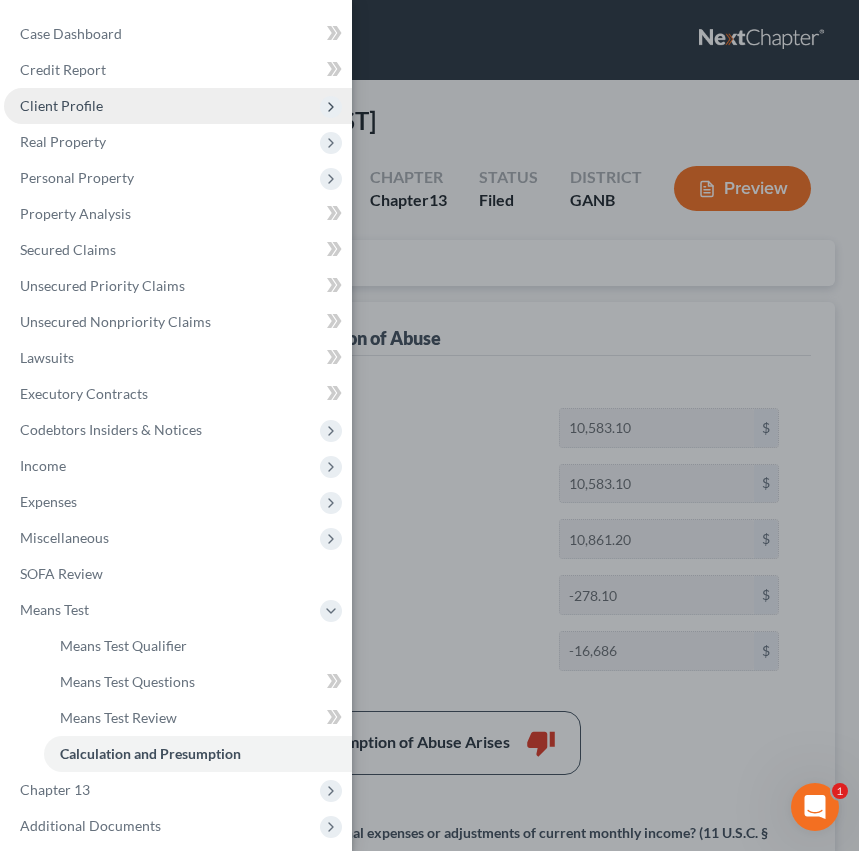 click on "Client Profile" at bounding box center [61, 105] 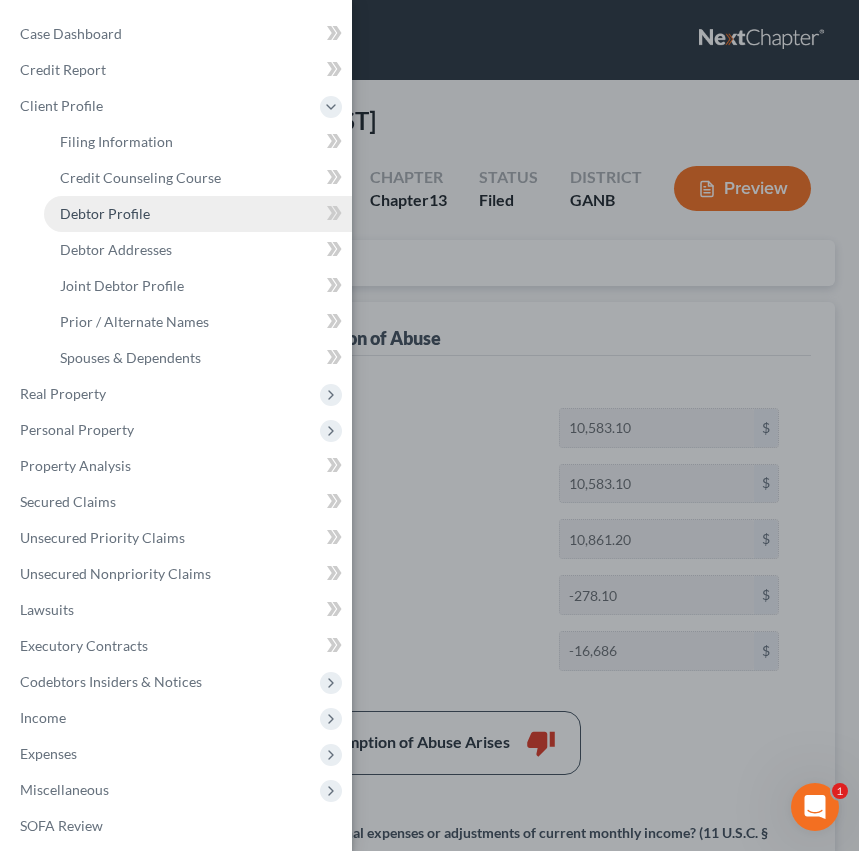 click on "Debtor Profile" at bounding box center (105, 213) 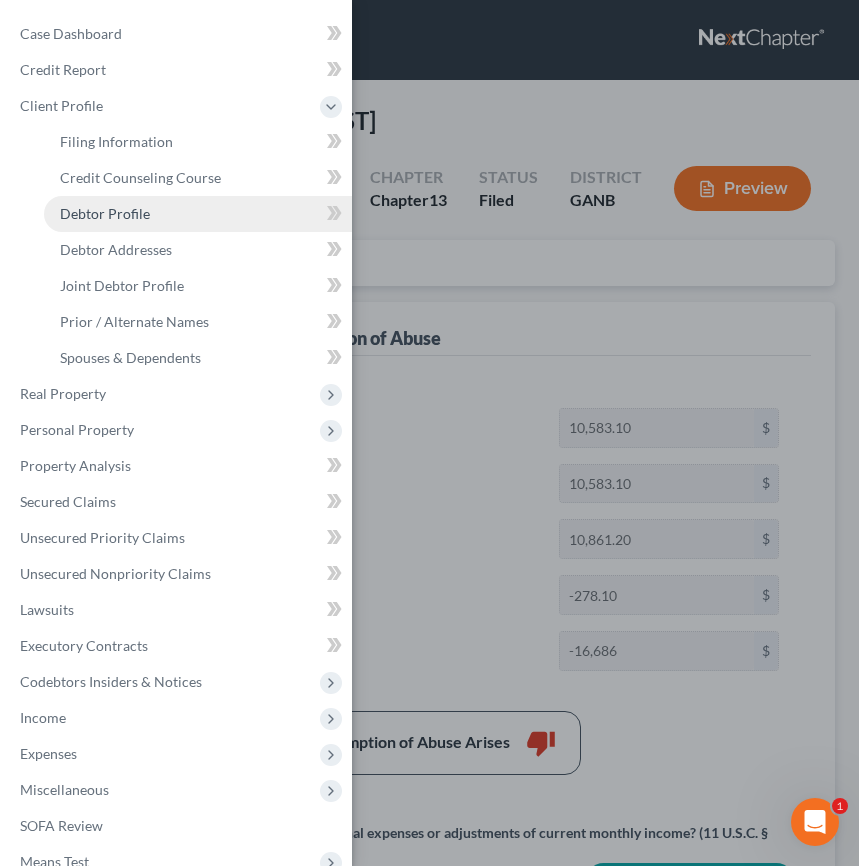 select on "1" 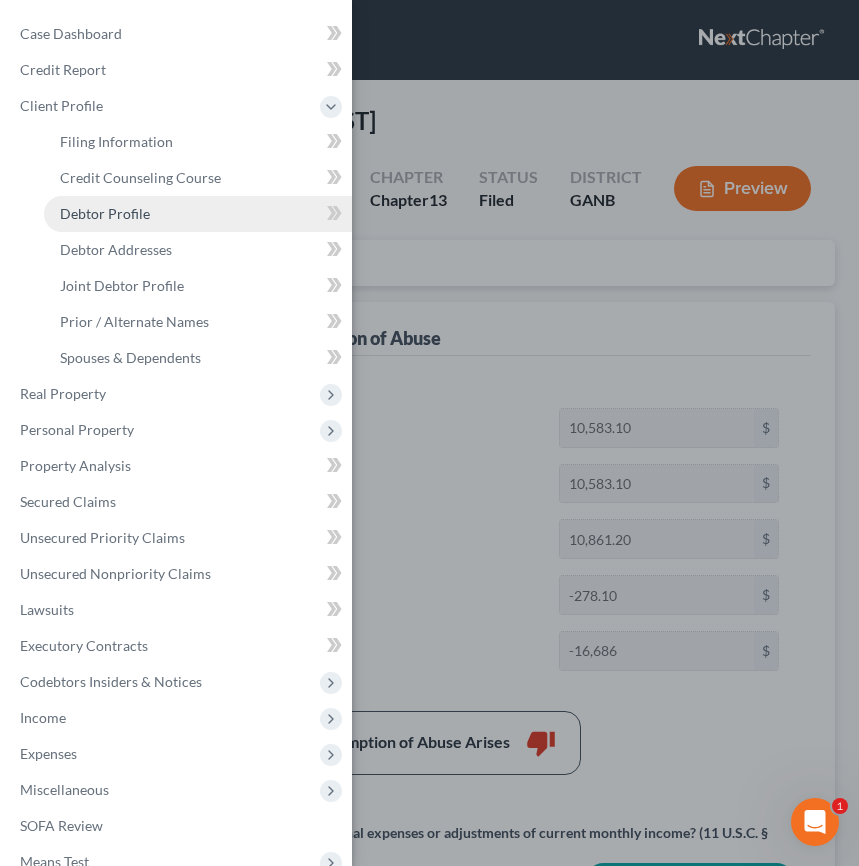select on "4" 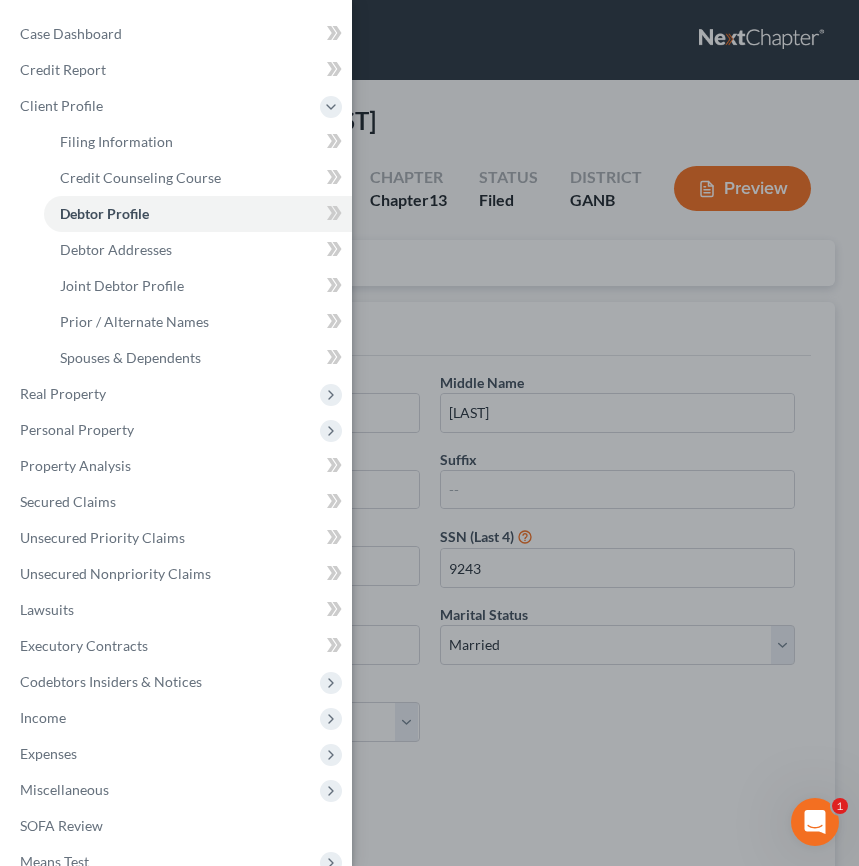 click on "Case Dashboard
Payments
Invoices
Payments
Payments
Credit Report
Client Profile" at bounding box center [429, 433] 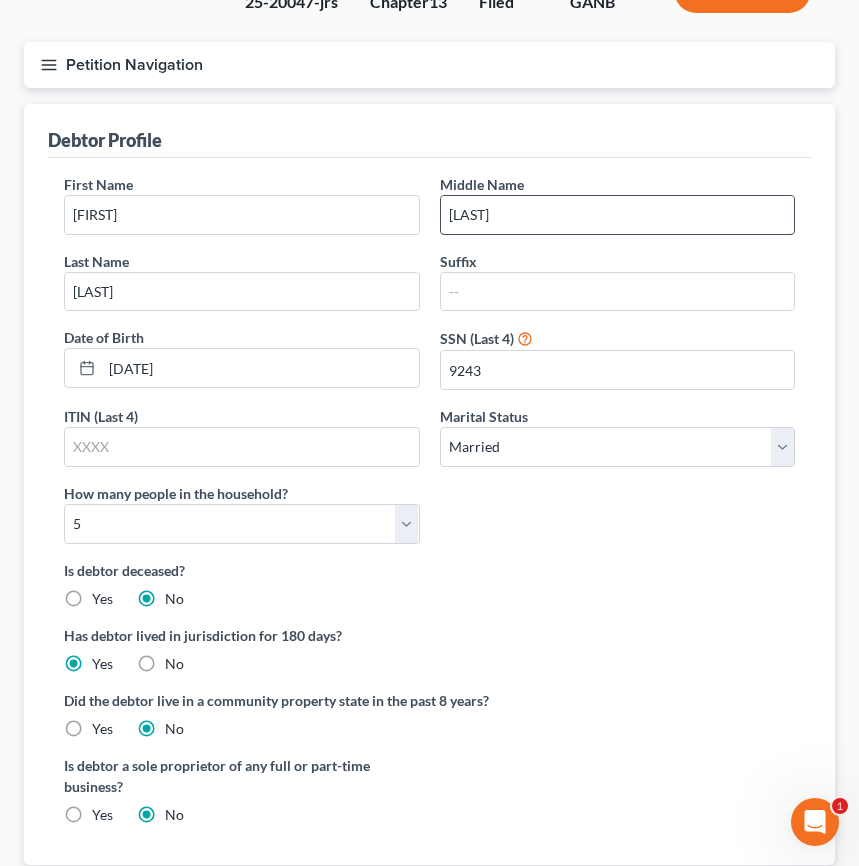 scroll, scrollTop: 0, scrollLeft: 0, axis: both 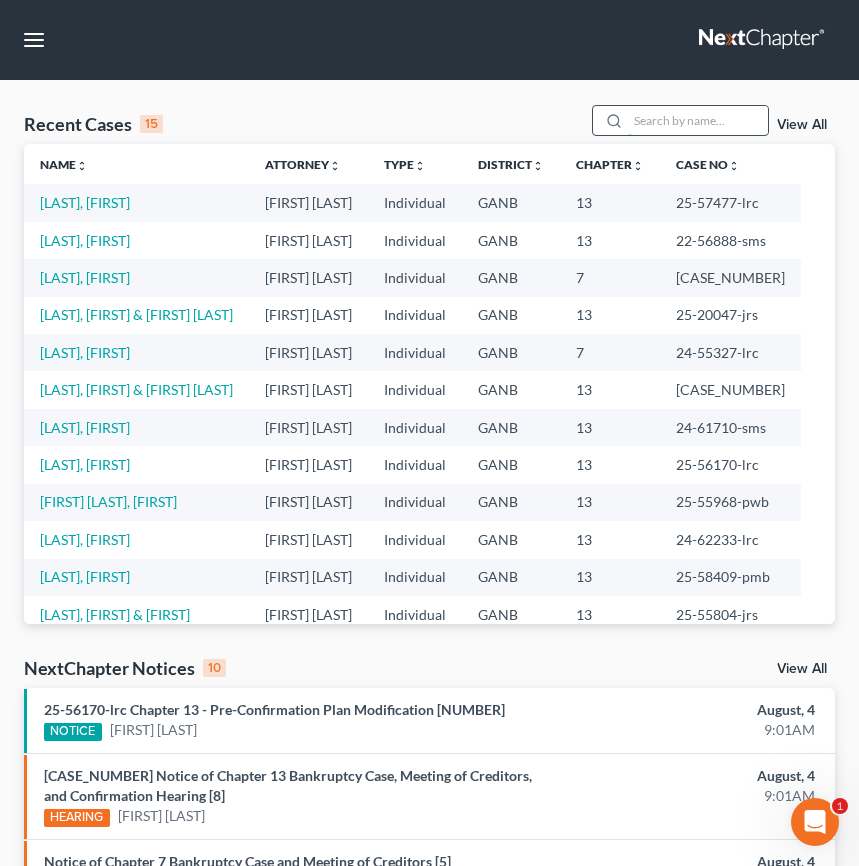 drag, startPoint x: 627, startPoint y: 116, endPoint x: 672, endPoint y: 132, distance: 47.759815 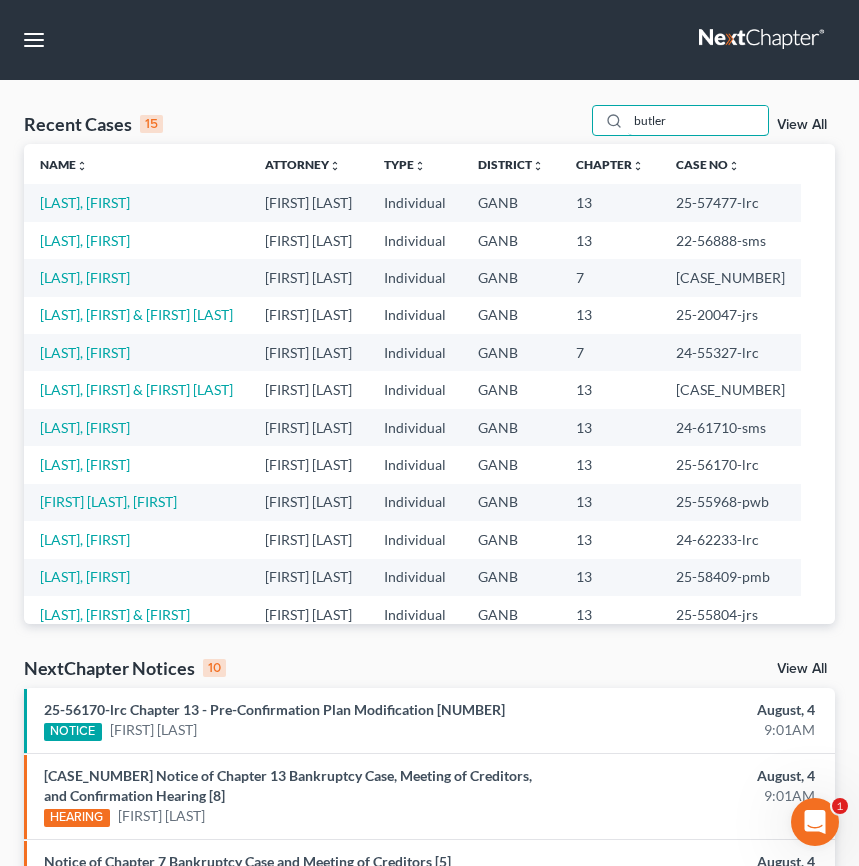 type on "butler" 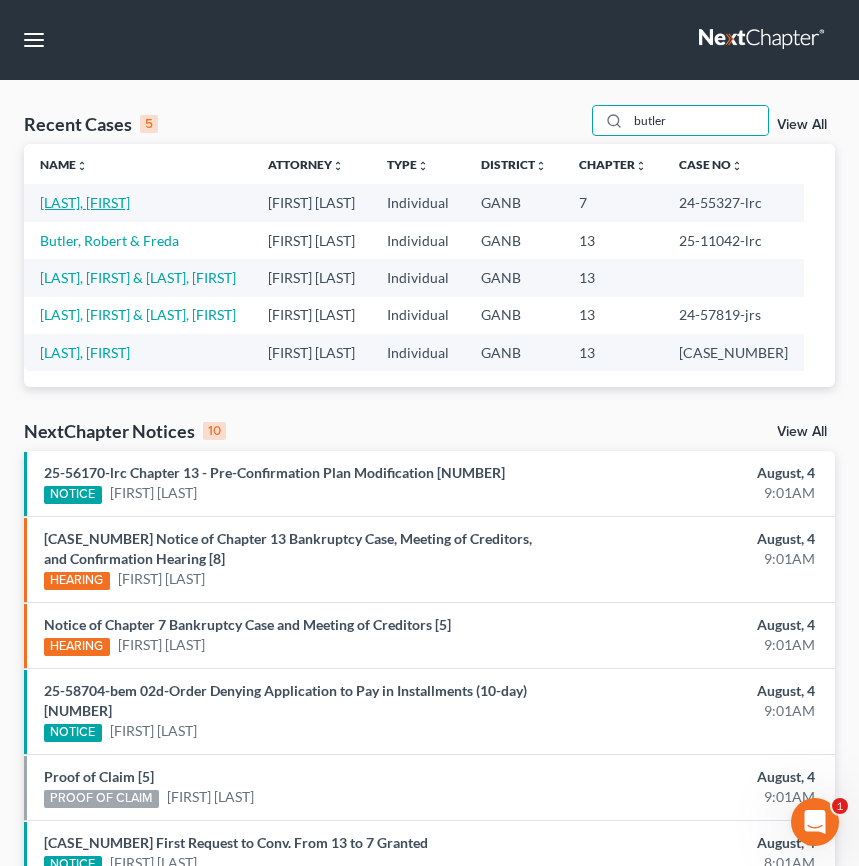 click on "[LAST], [FIRST]" at bounding box center [85, 202] 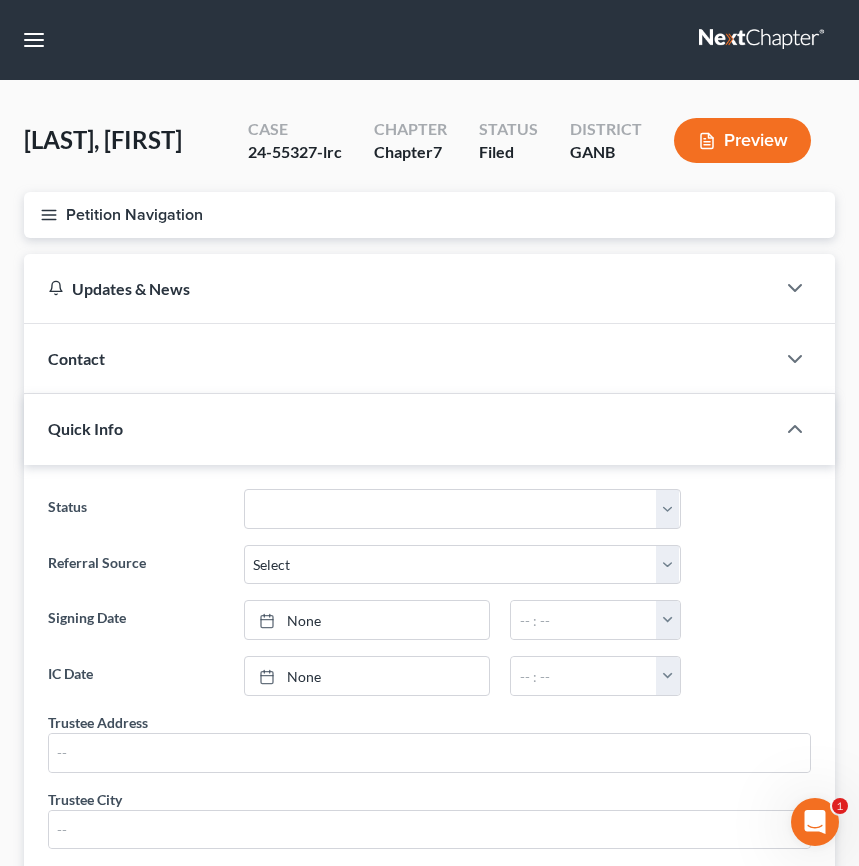 click 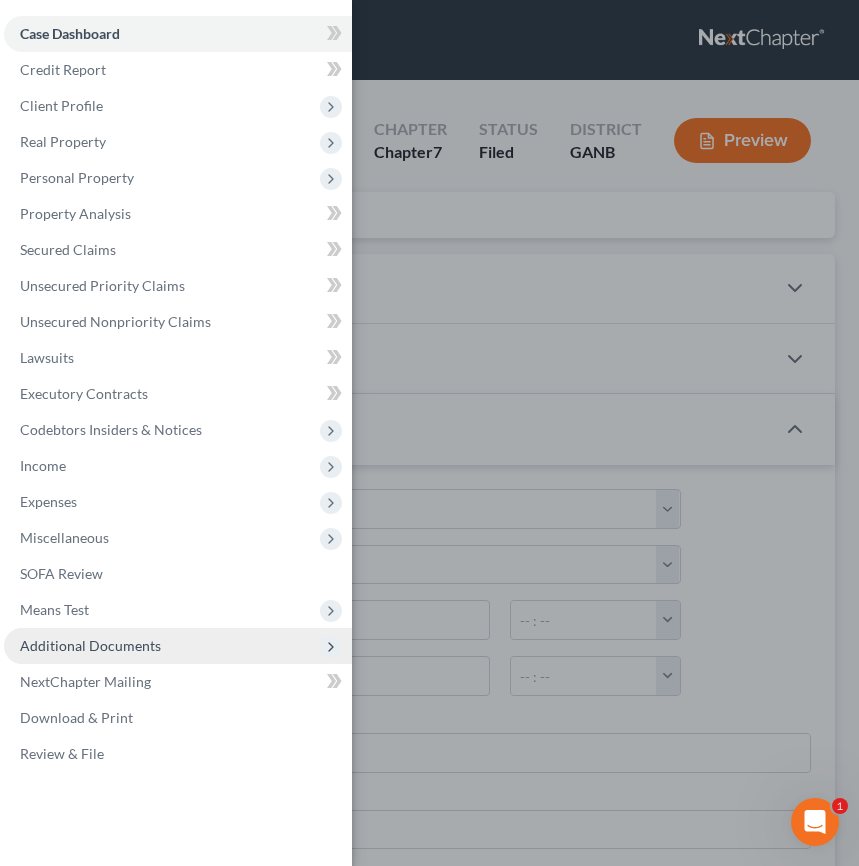click on "Additional Documents" at bounding box center (178, 646) 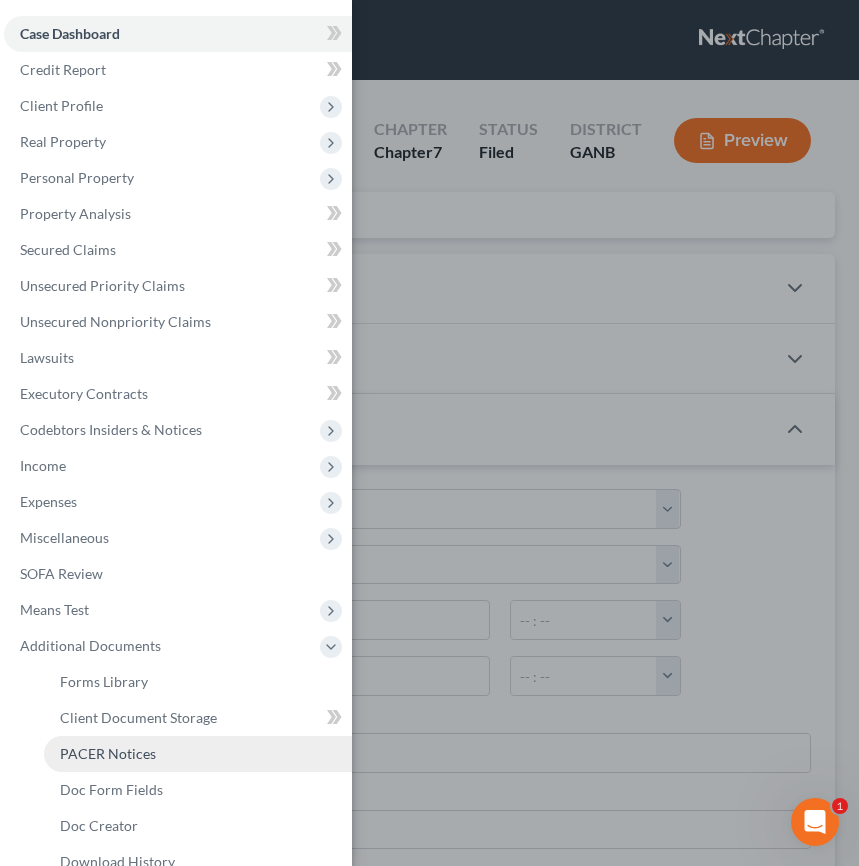 click on "PACER Notices" at bounding box center [108, 753] 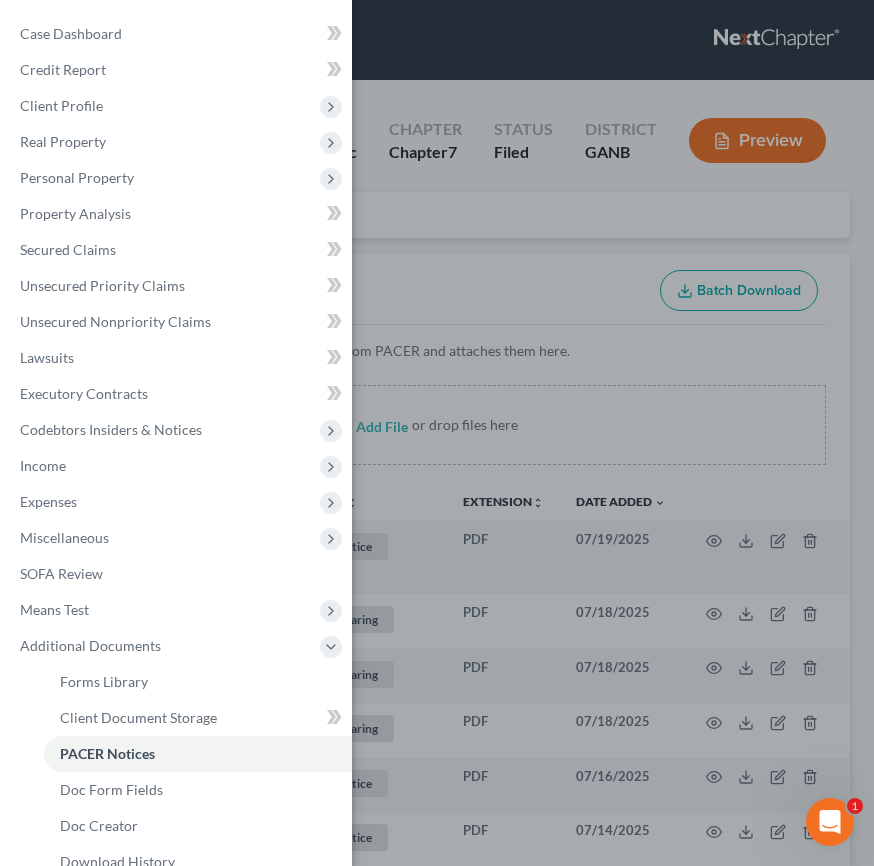 click on "Case Dashboard
Payments
Invoices
Payments
Payments
Credit Report
Client Profile" at bounding box center [437, 433] 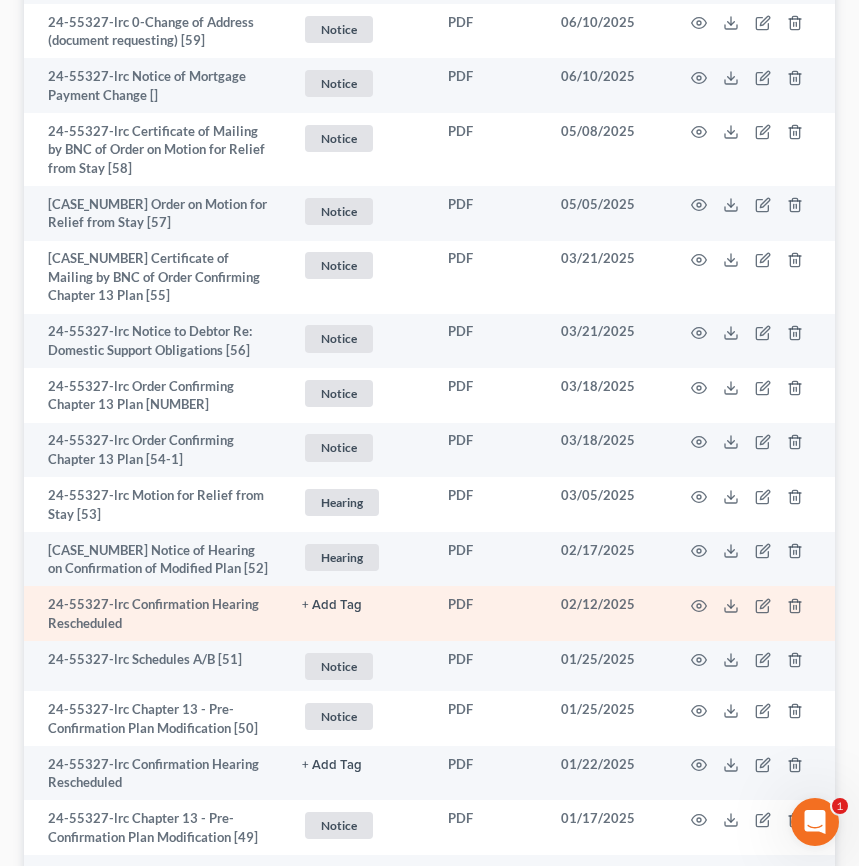 scroll, scrollTop: 1184, scrollLeft: 0, axis: vertical 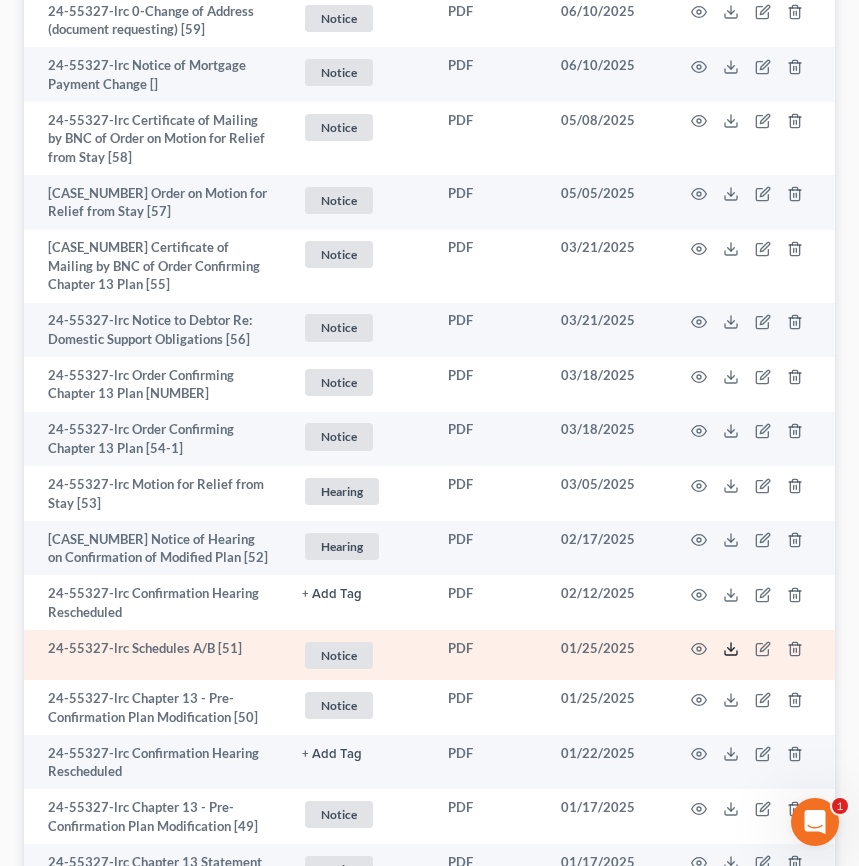 type 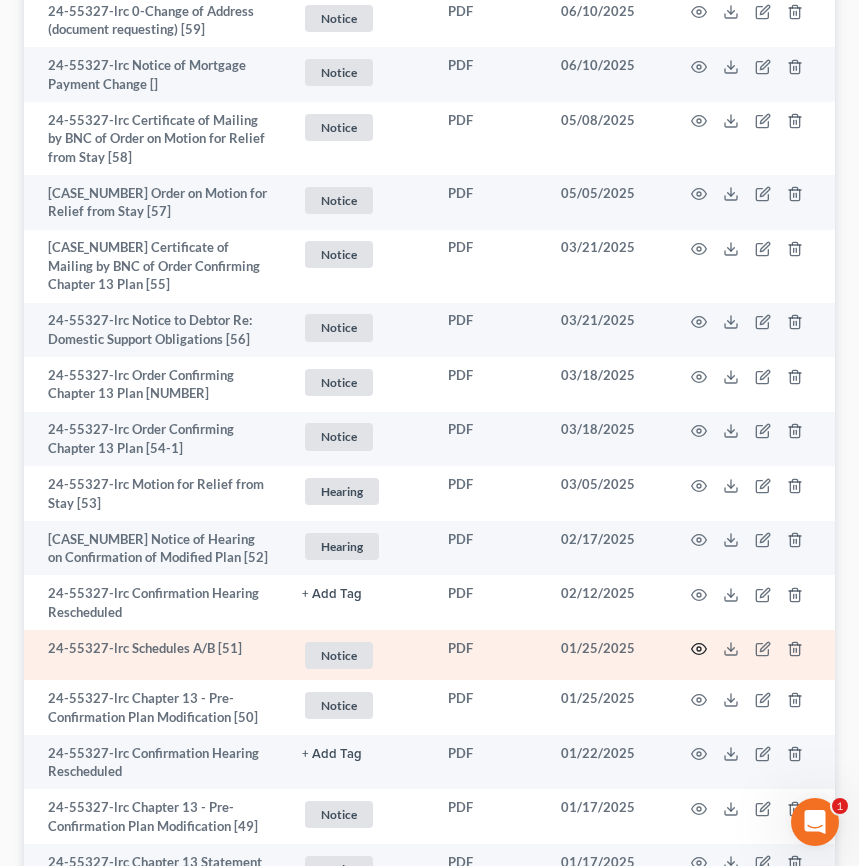 click 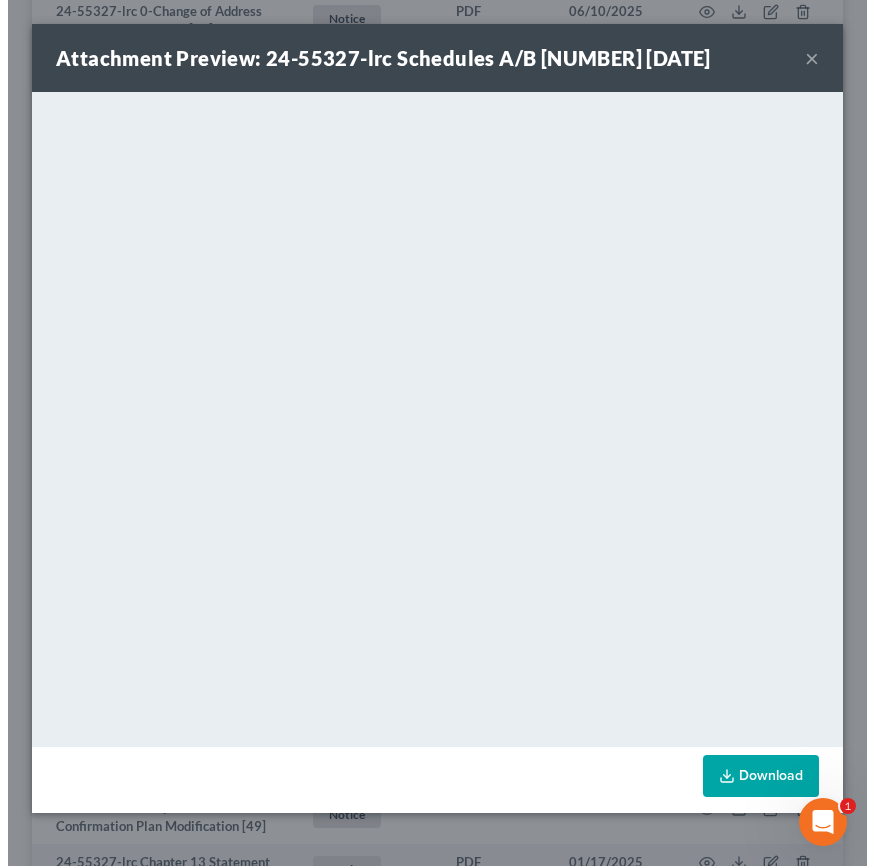 scroll, scrollTop: 1165, scrollLeft: 0, axis: vertical 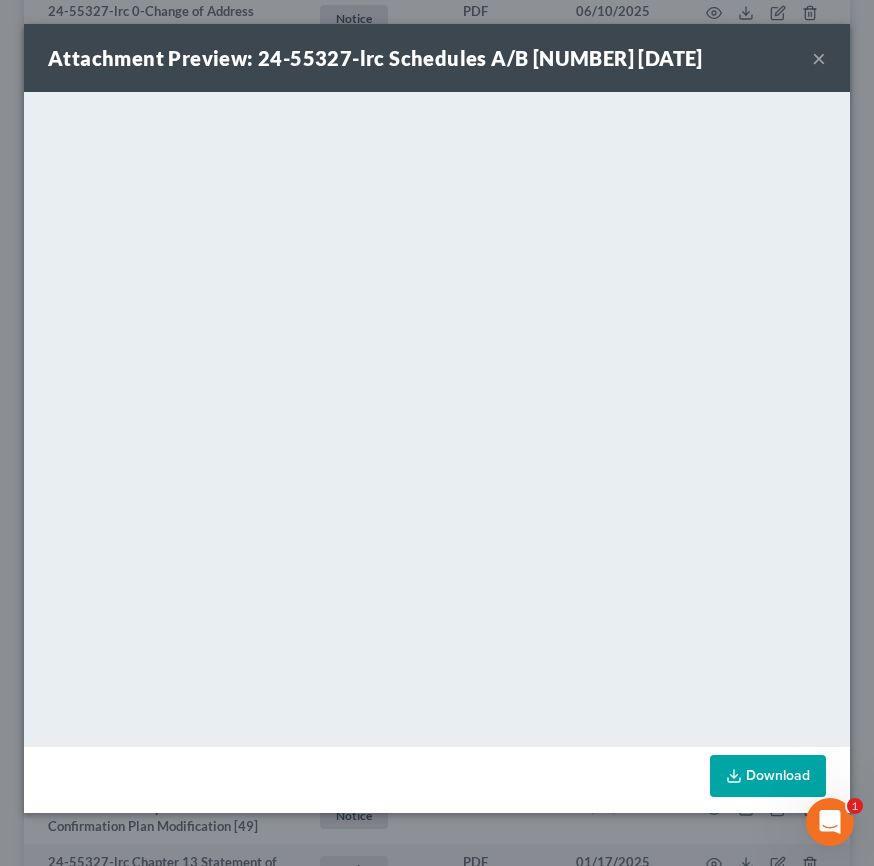 click on "×" at bounding box center (819, 58) 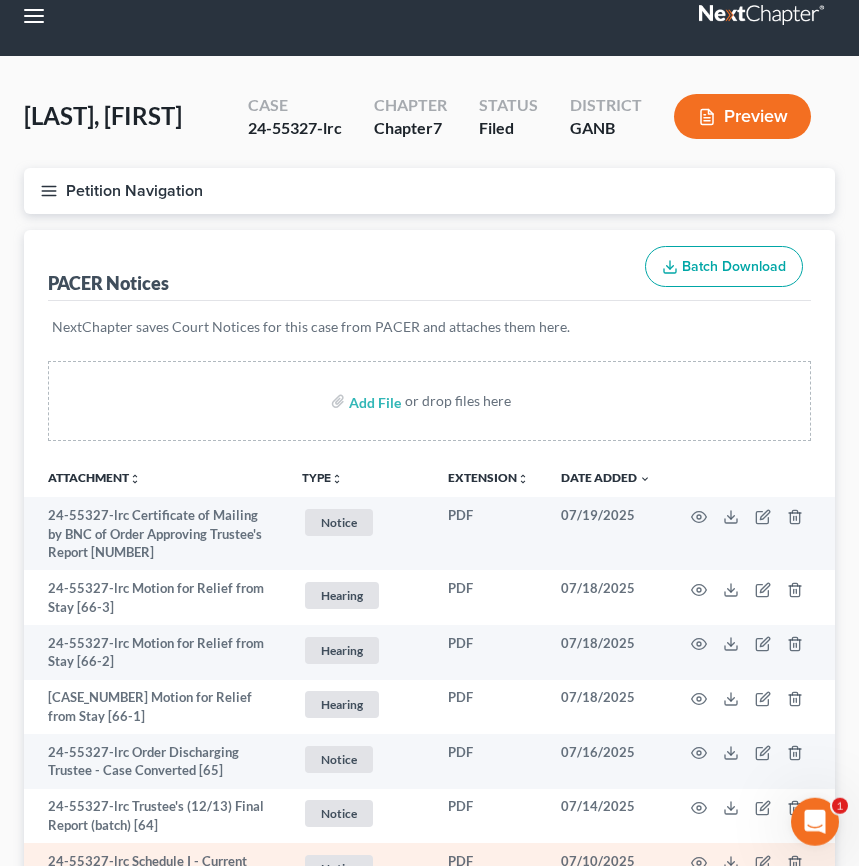 scroll, scrollTop: 0, scrollLeft: 0, axis: both 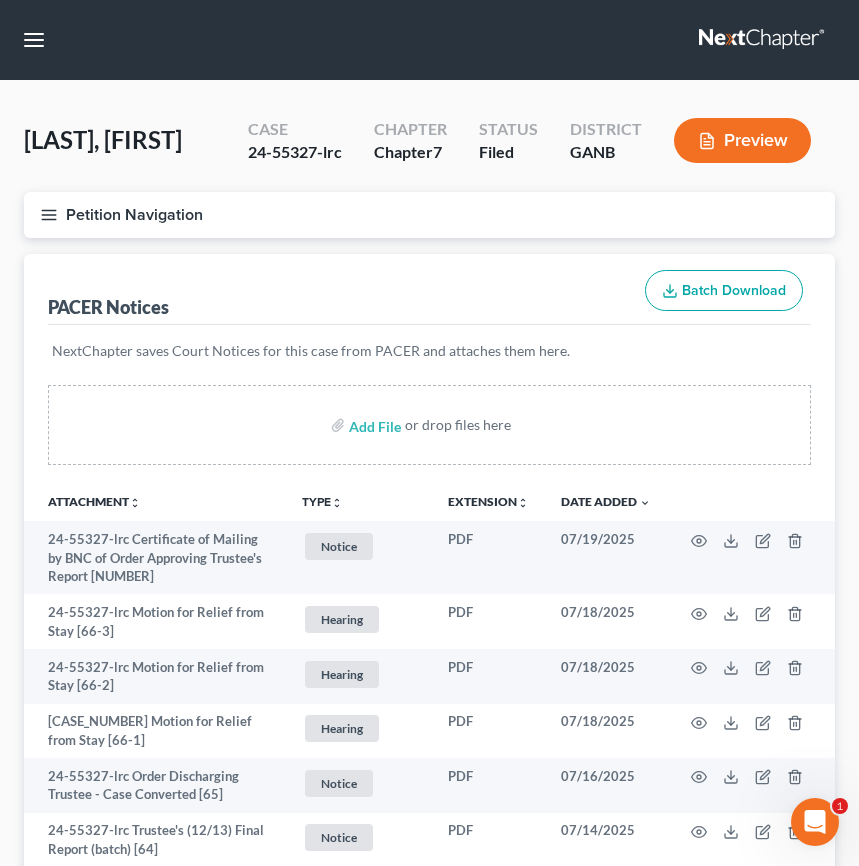 click 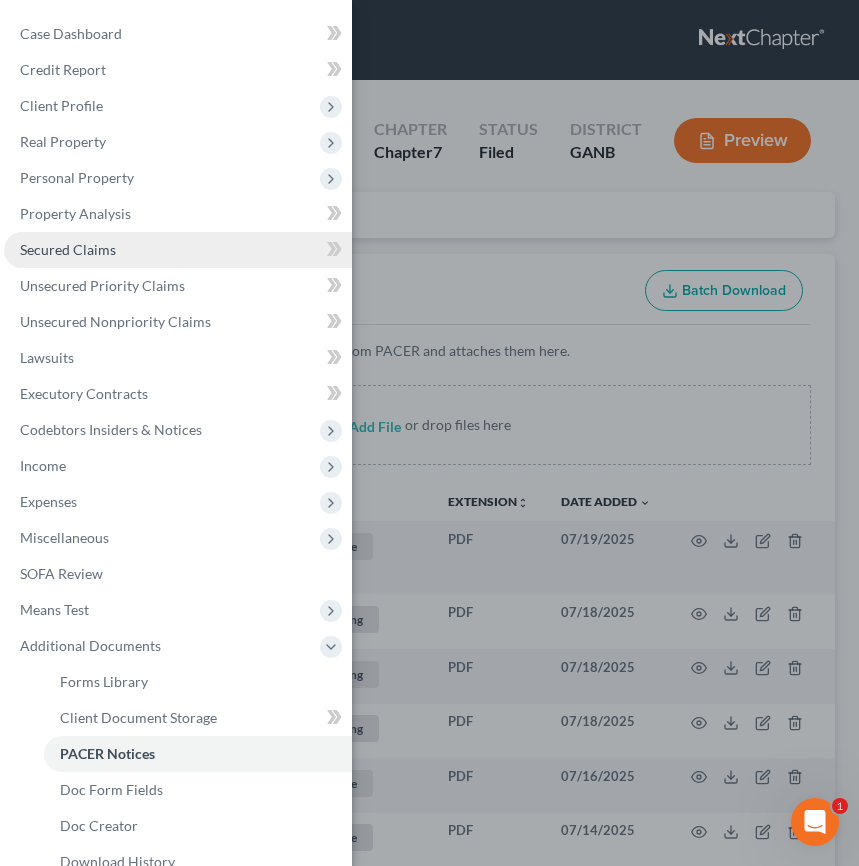 click on "Secured Claims" at bounding box center (68, 249) 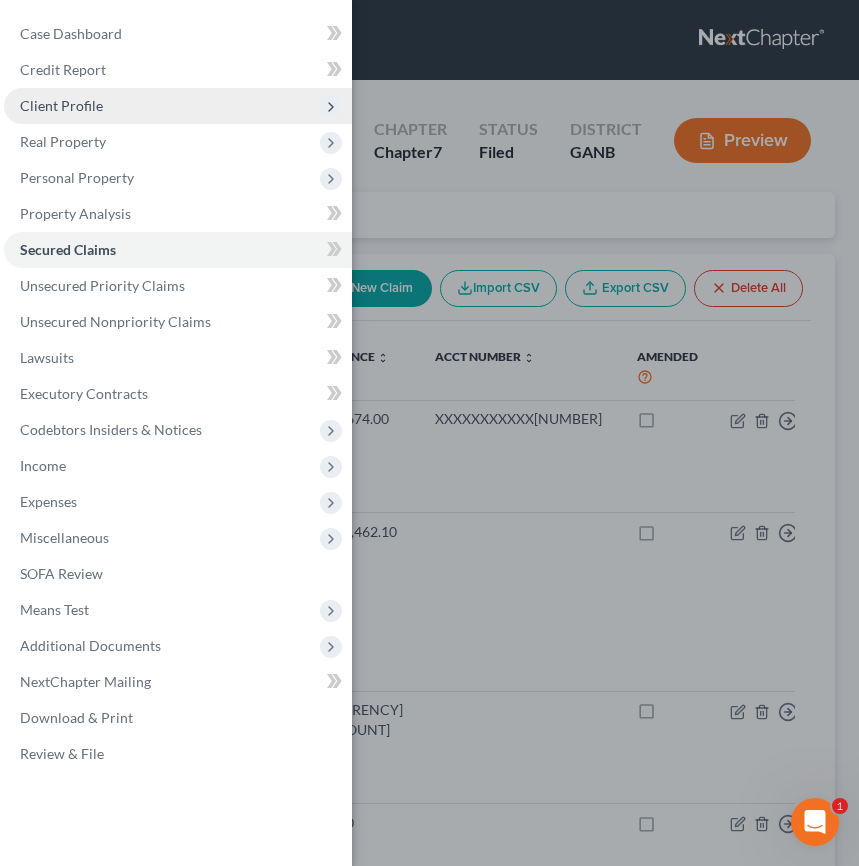 click on "Client Profile" at bounding box center [178, 106] 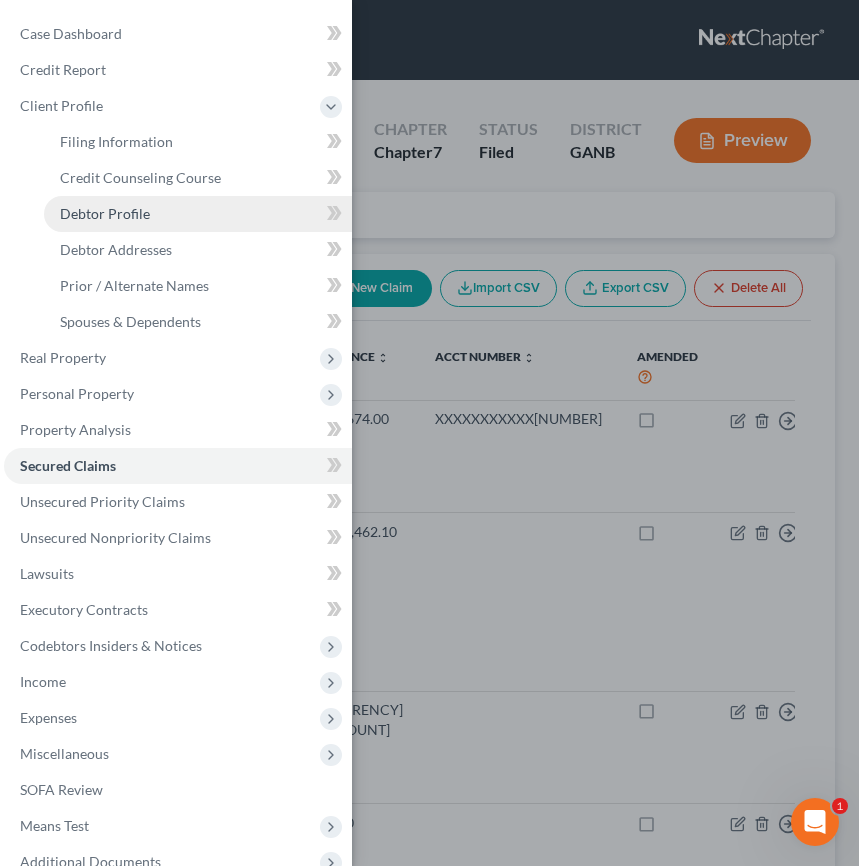 click on "Debtor Profile" at bounding box center [198, 214] 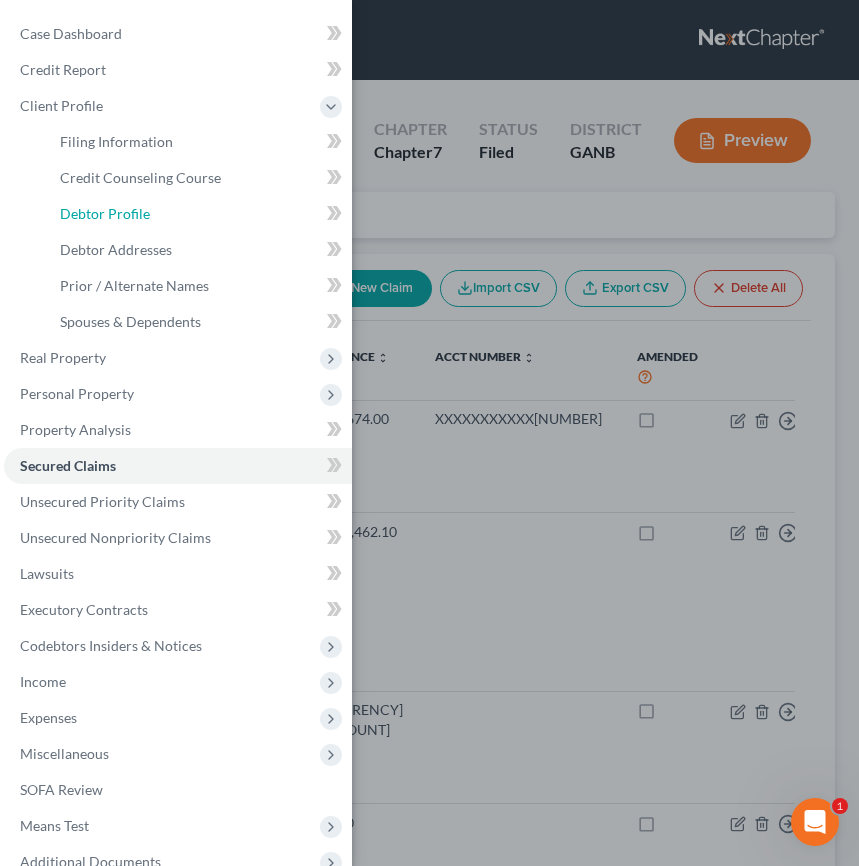 select on "3" 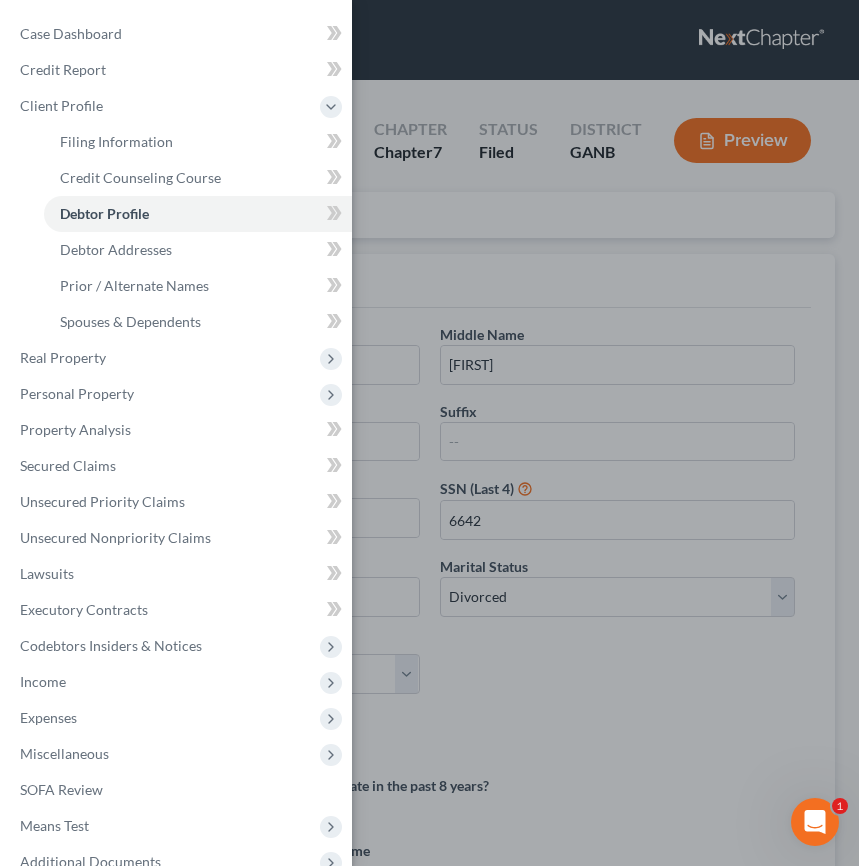 click on "Case Dashboard
Payments
Invoices
Payments
Payments
Credit Report
Client Profile" at bounding box center (429, 433) 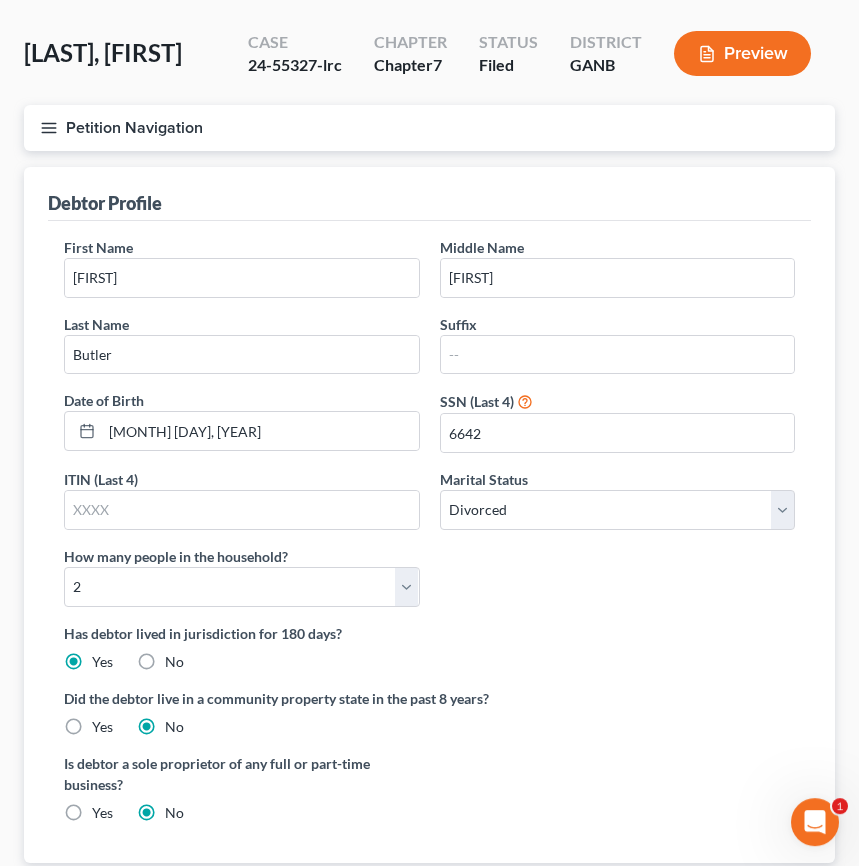 scroll, scrollTop: 0, scrollLeft: 0, axis: both 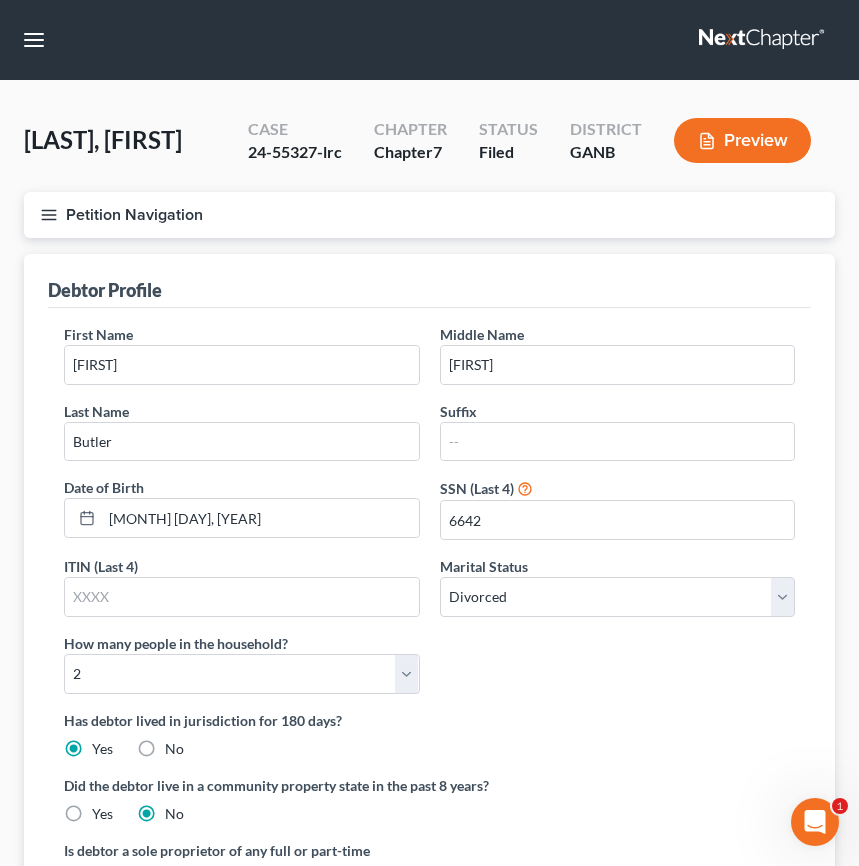 click 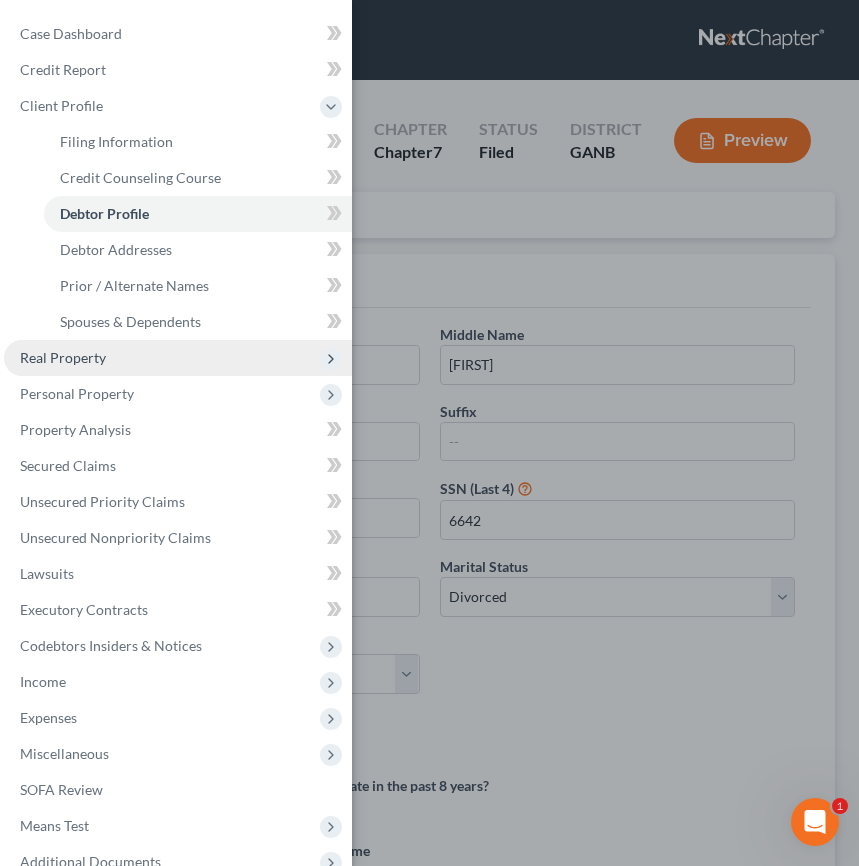 click on "Real Property" at bounding box center (178, 358) 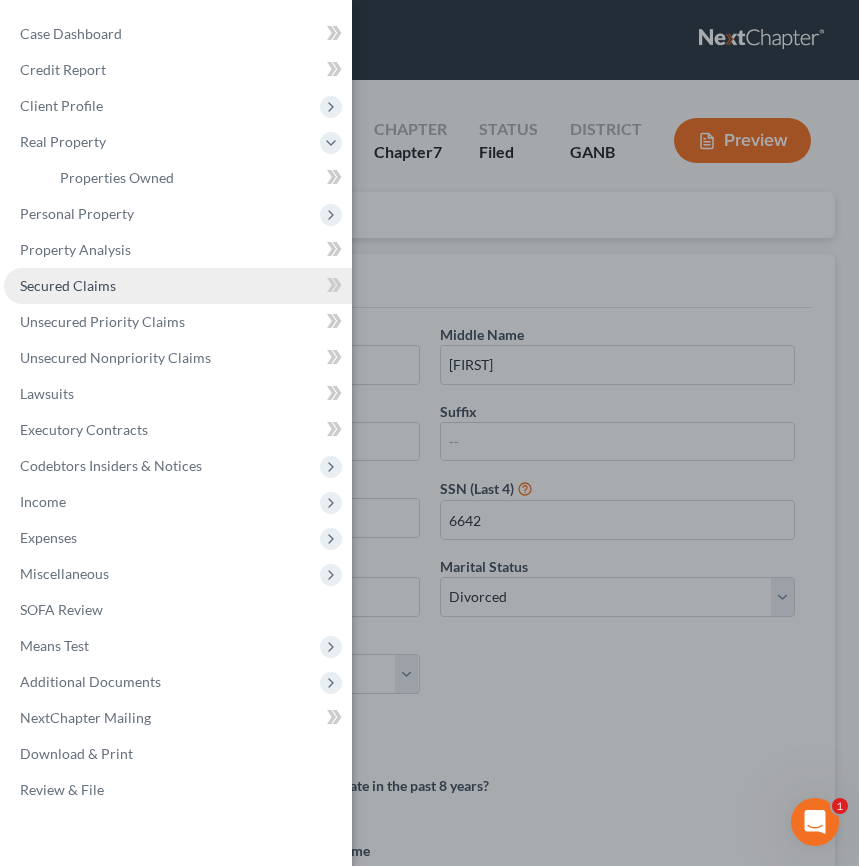 click on "Secured Claims" at bounding box center (178, 286) 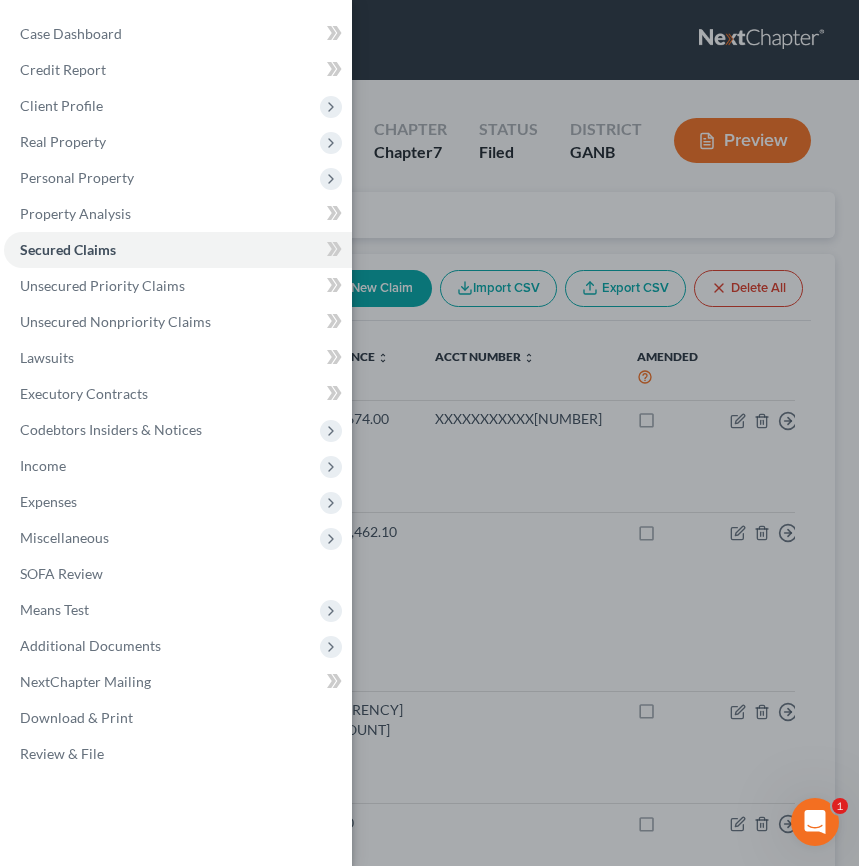 click on "Case Dashboard
Payments
Invoices
Payments
Payments
Credit Report
Client Profile" at bounding box center (429, 433) 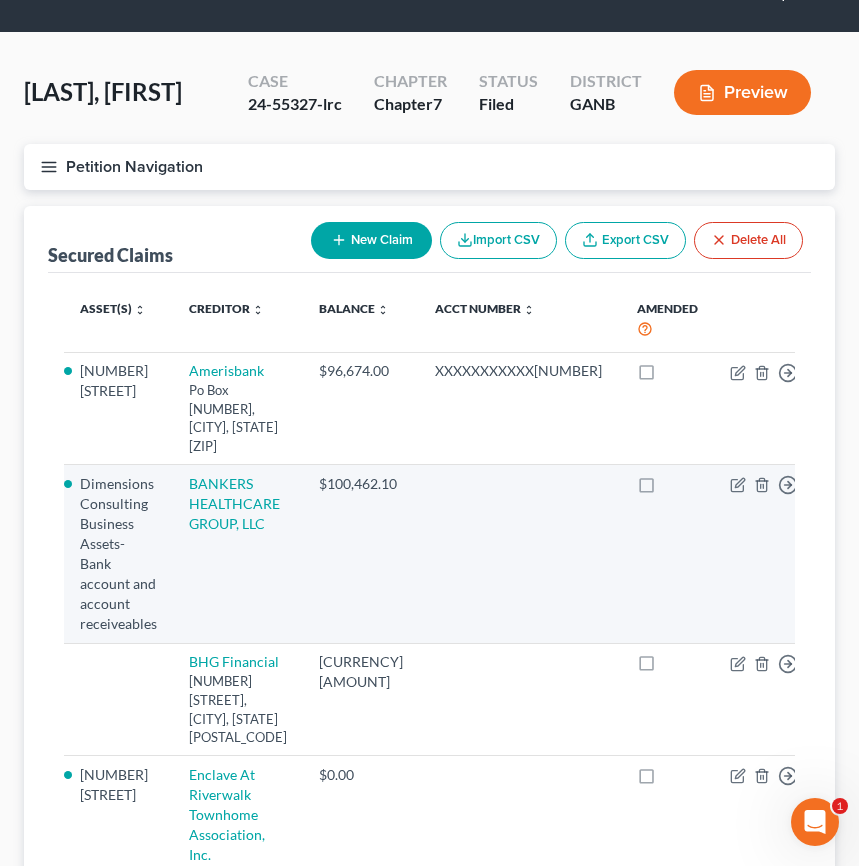 scroll, scrollTop: 0, scrollLeft: 0, axis: both 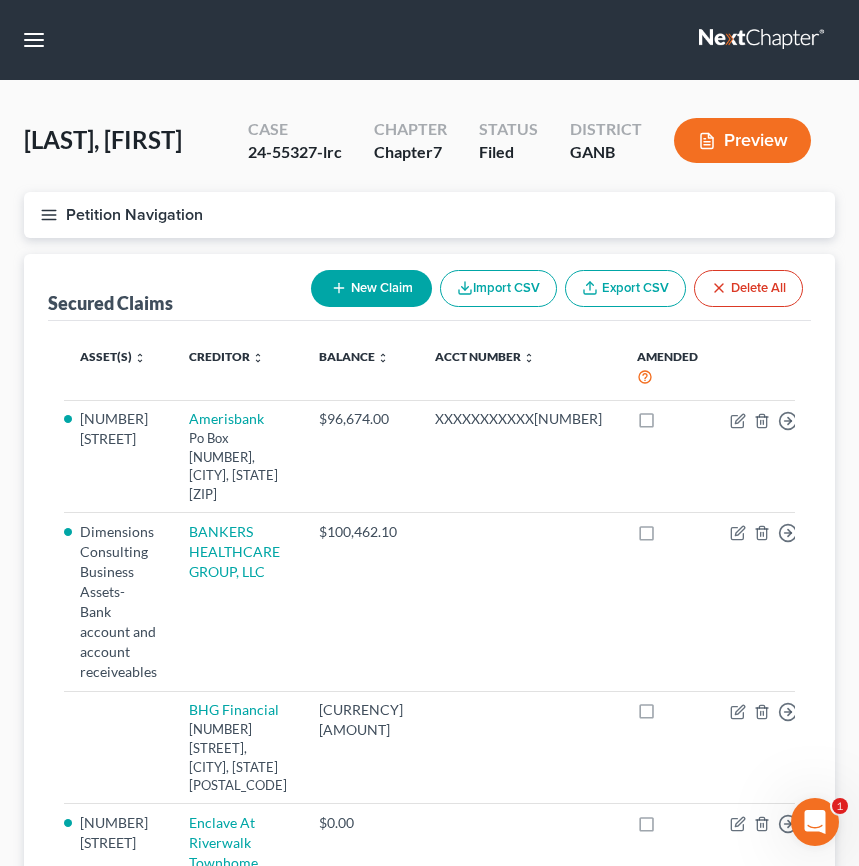 click 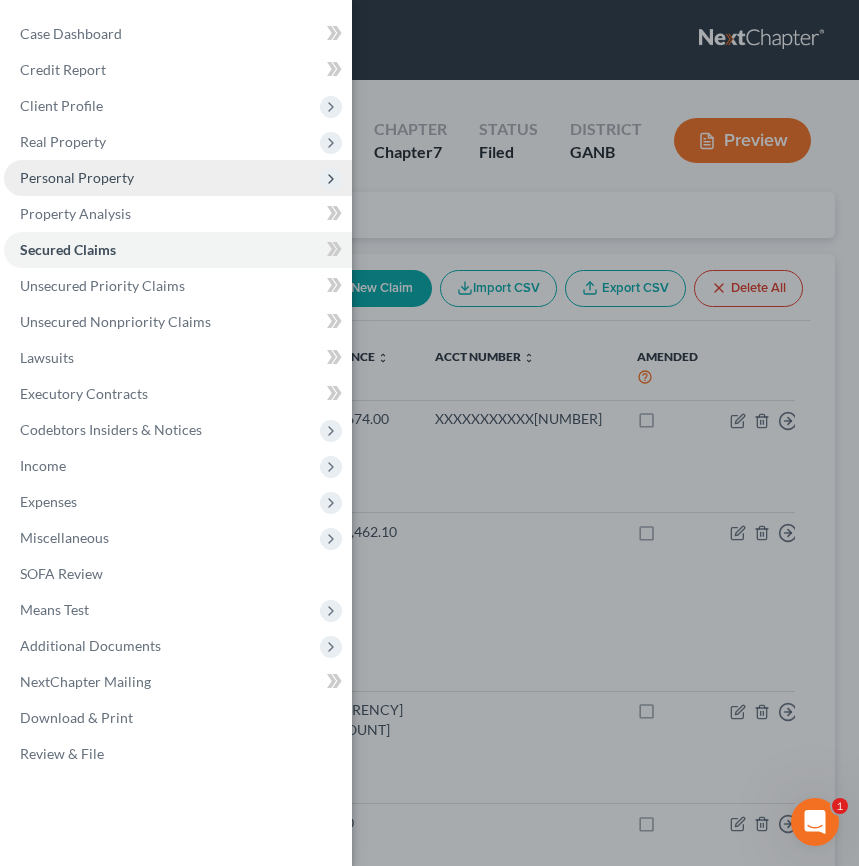 drag, startPoint x: 80, startPoint y: 176, endPoint x: 146, endPoint y: 177, distance: 66.007576 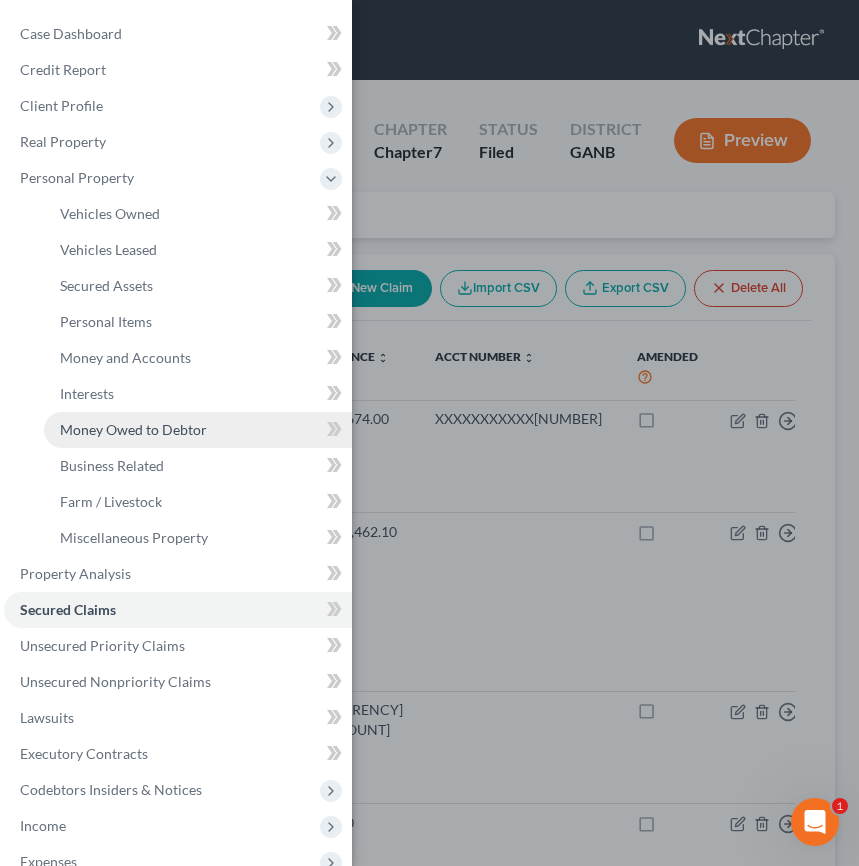 click on "Money Owed to Debtor" at bounding box center [133, 429] 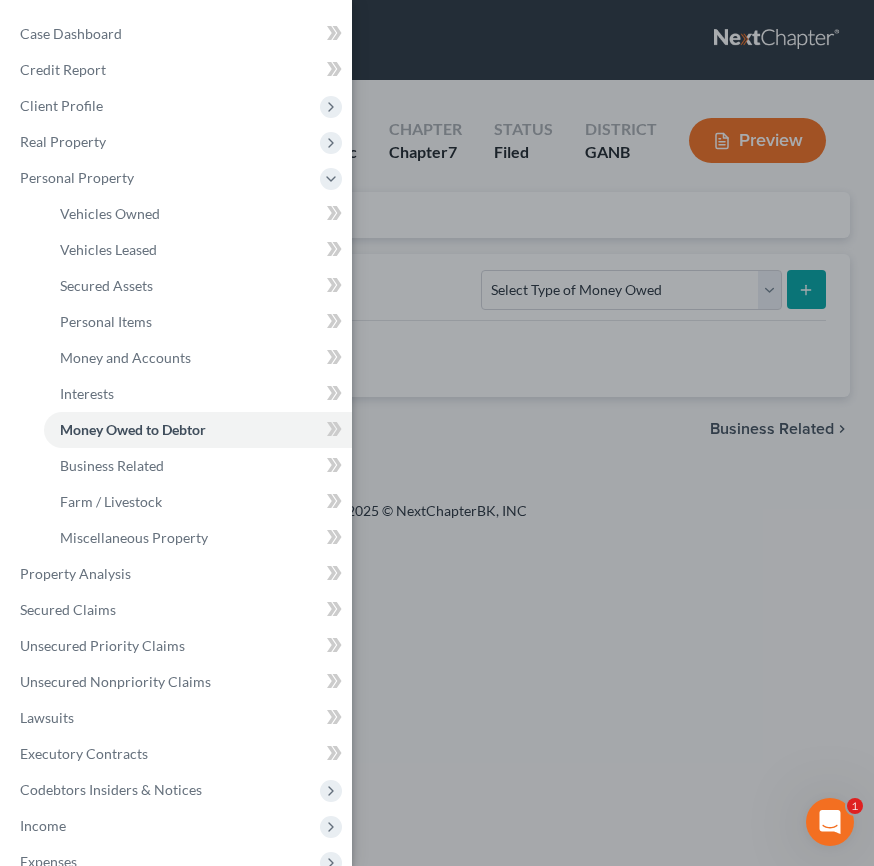 click on "Case Dashboard
Payments
Invoices
Payments
Payments
Credit Report
Client Profile" at bounding box center (437, 433) 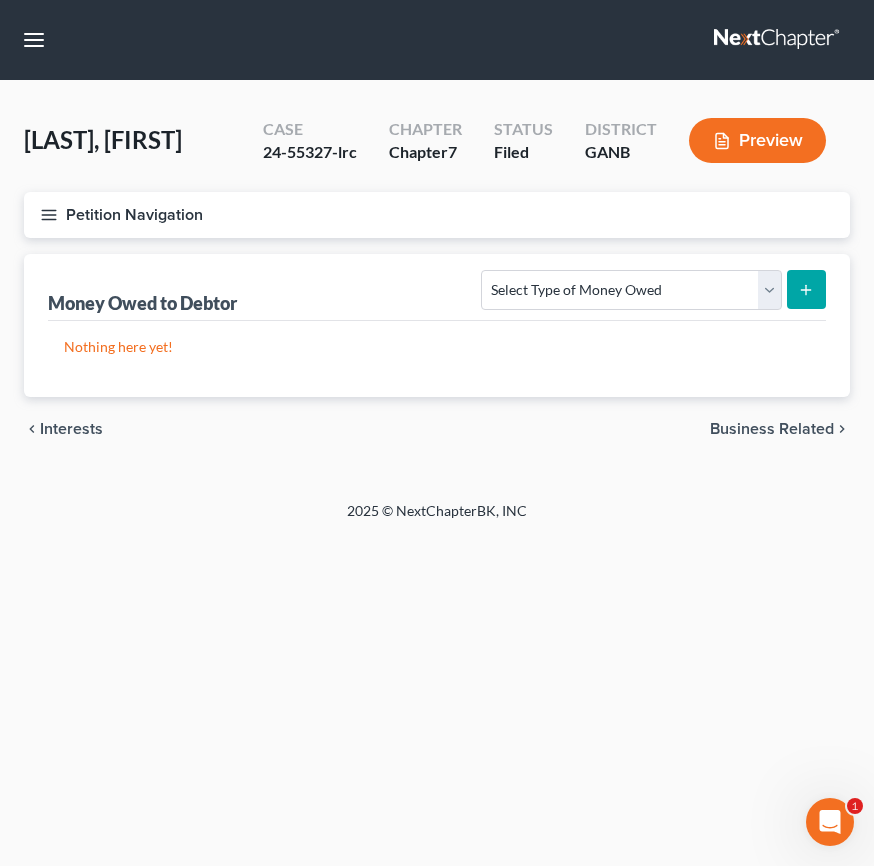 click on "Interests" at bounding box center (71, 429) 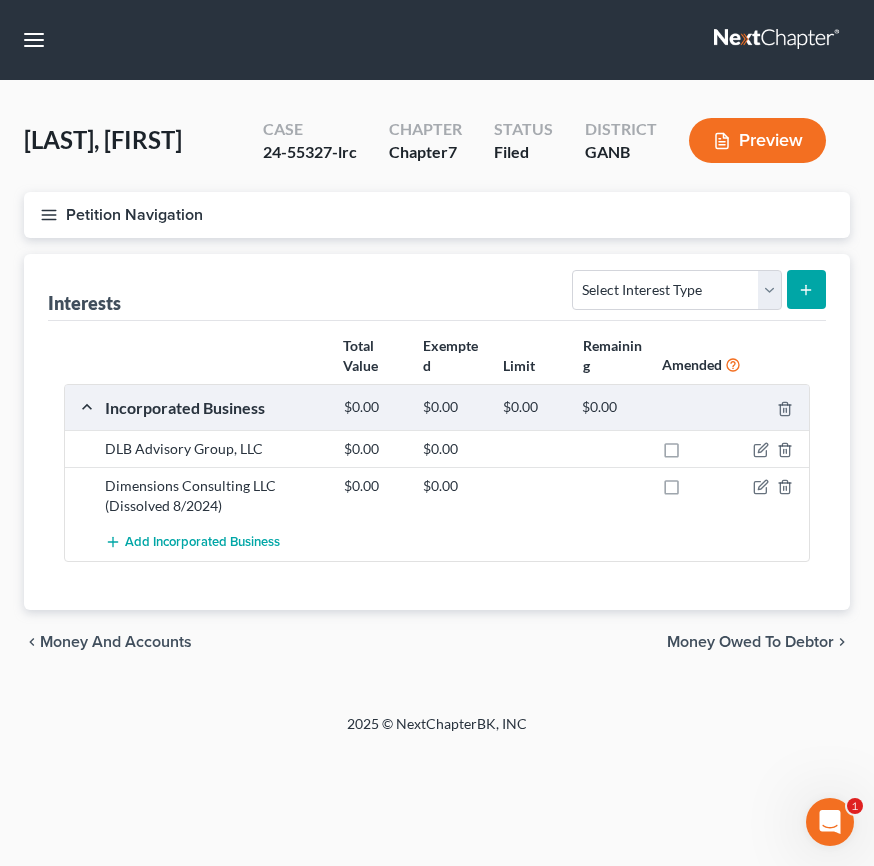 click on "Money and Accounts" at bounding box center (116, 642) 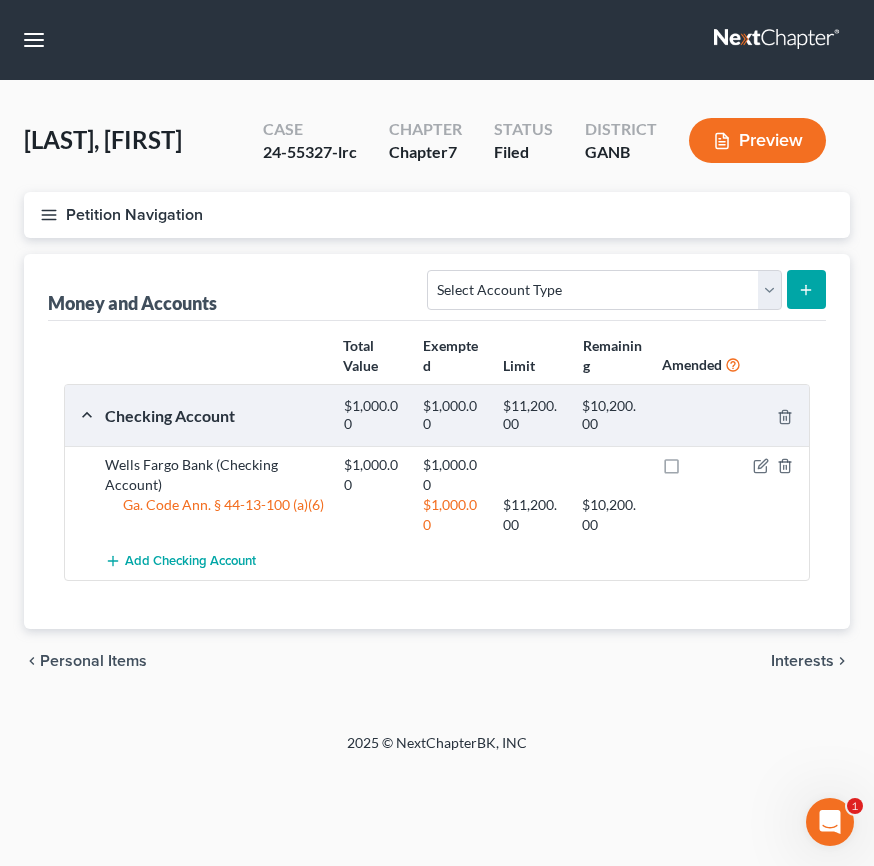click on "Personal Items" at bounding box center [93, 661] 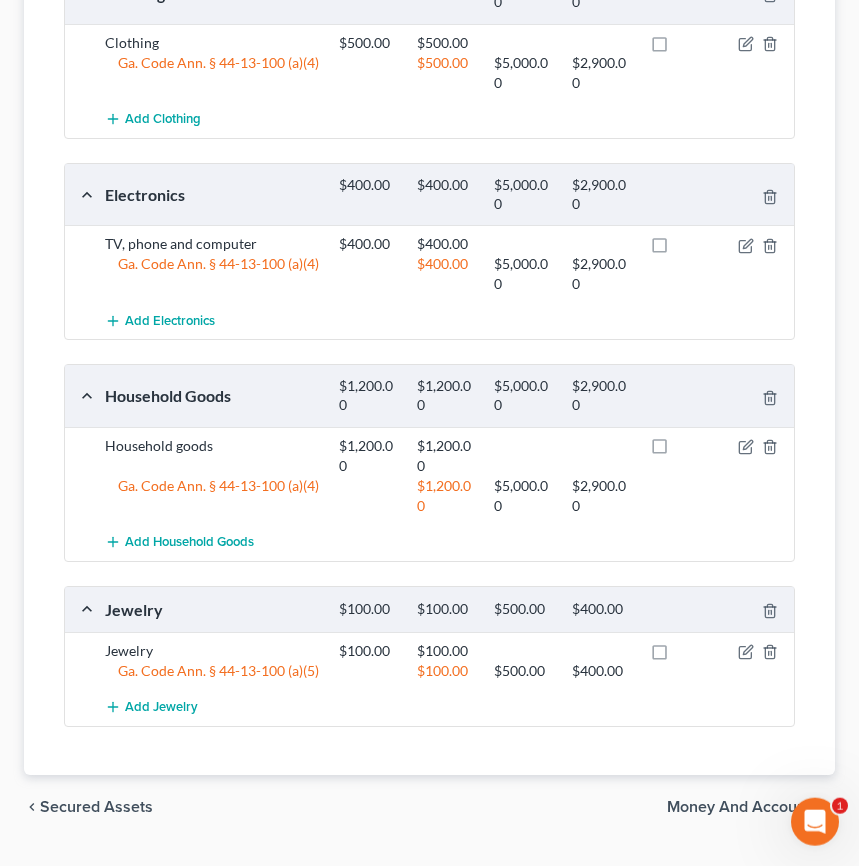 scroll, scrollTop: 469, scrollLeft: 0, axis: vertical 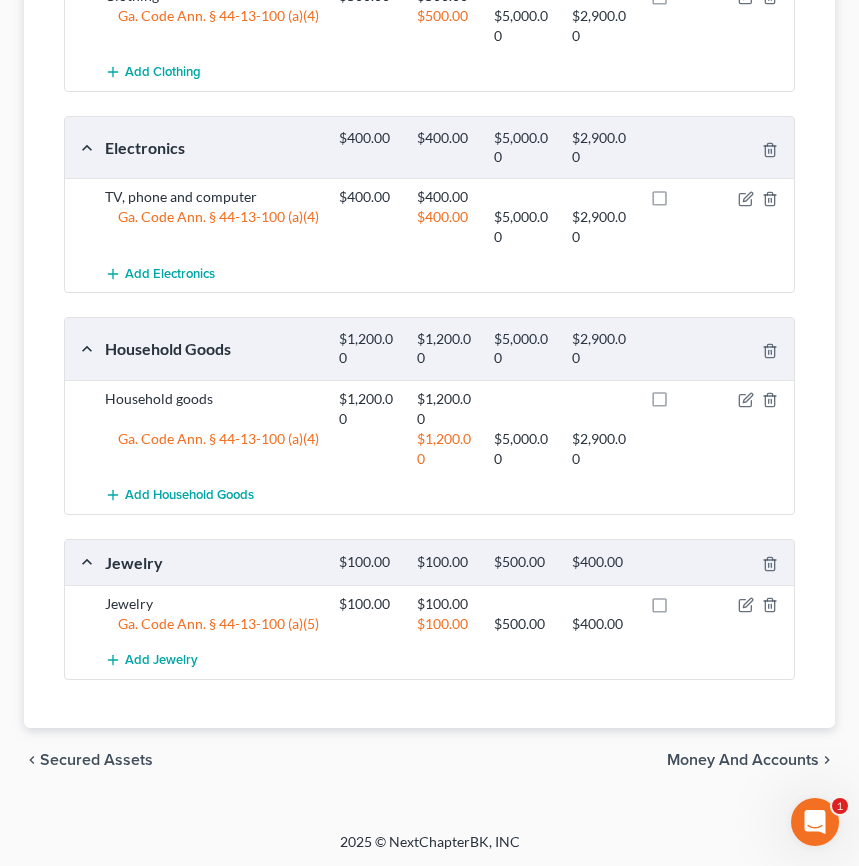 click on "Secured Assets" at bounding box center [96, 760] 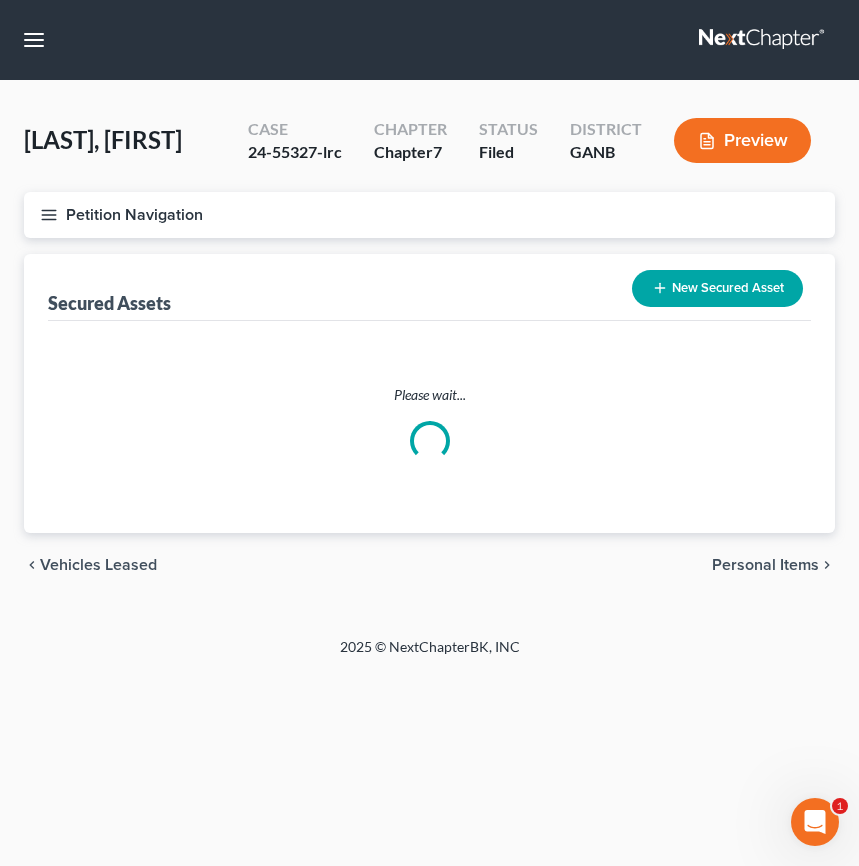 scroll, scrollTop: 0, scrollLeft: 0, axis: both 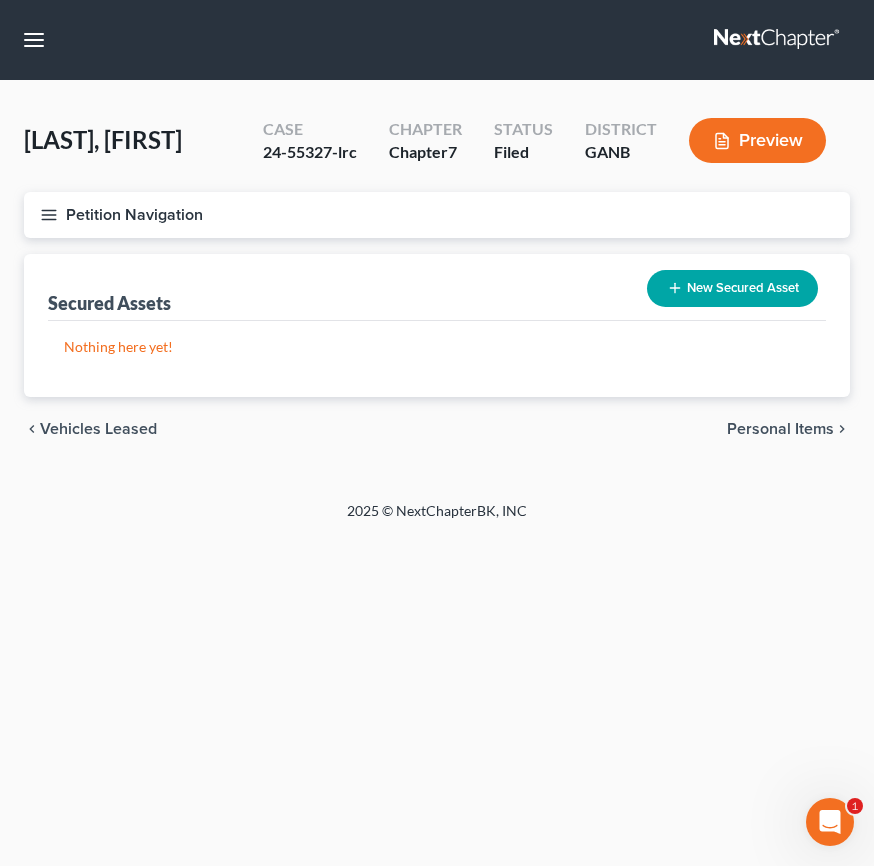click on "Personal Items" at bounding box center (780, 429) 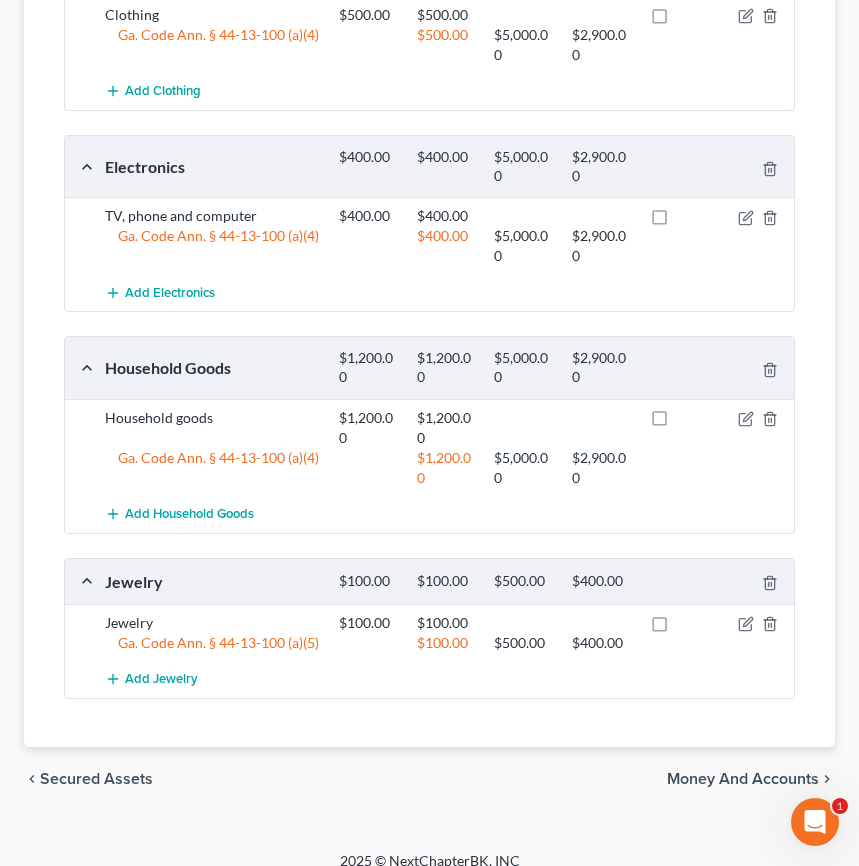 scroll, scrollTop: 469, scrollLeft: 0, axis: vertical 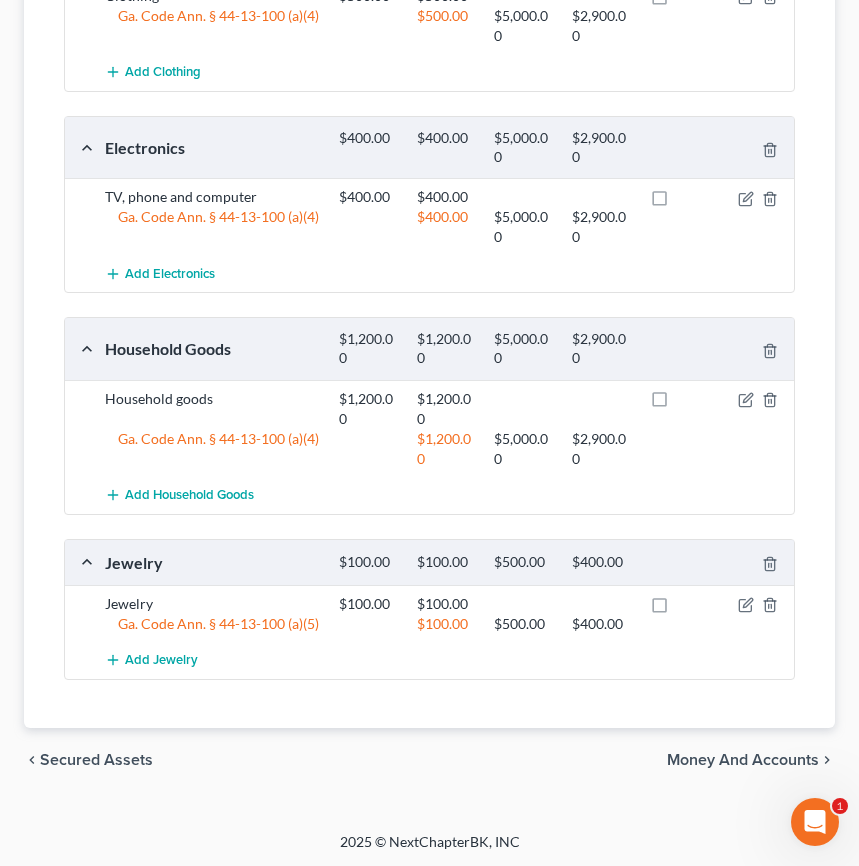 click on "Money and Accounts" at bounding box center [743, 760] 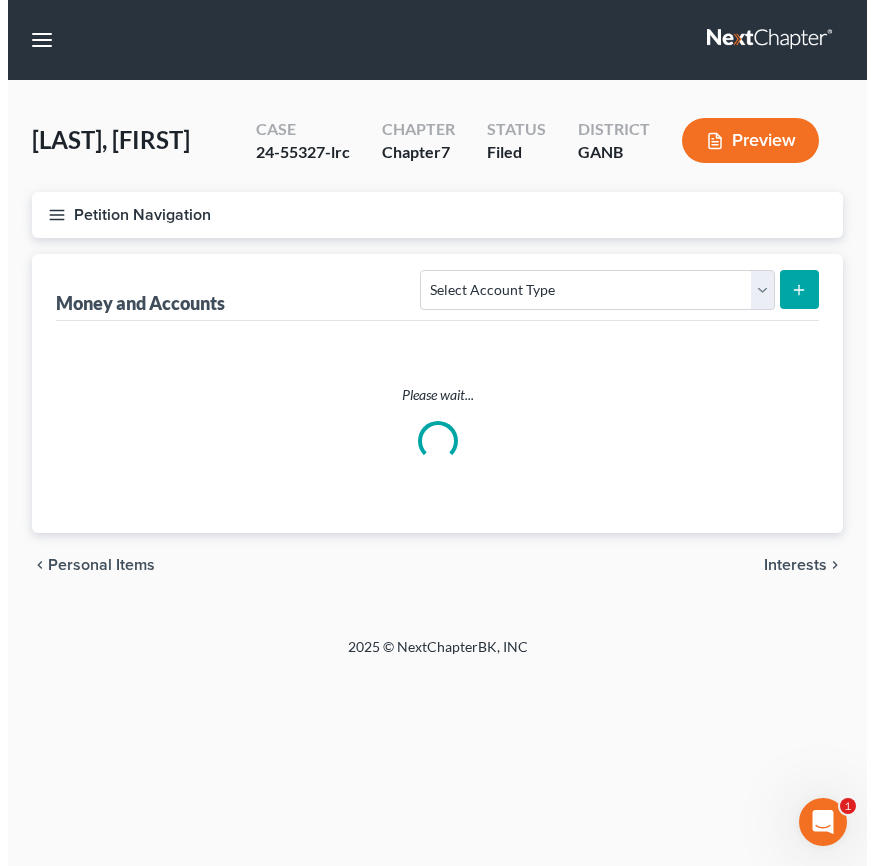 scroll, scrollTop: 0, scrollLeft: 0, axis: both 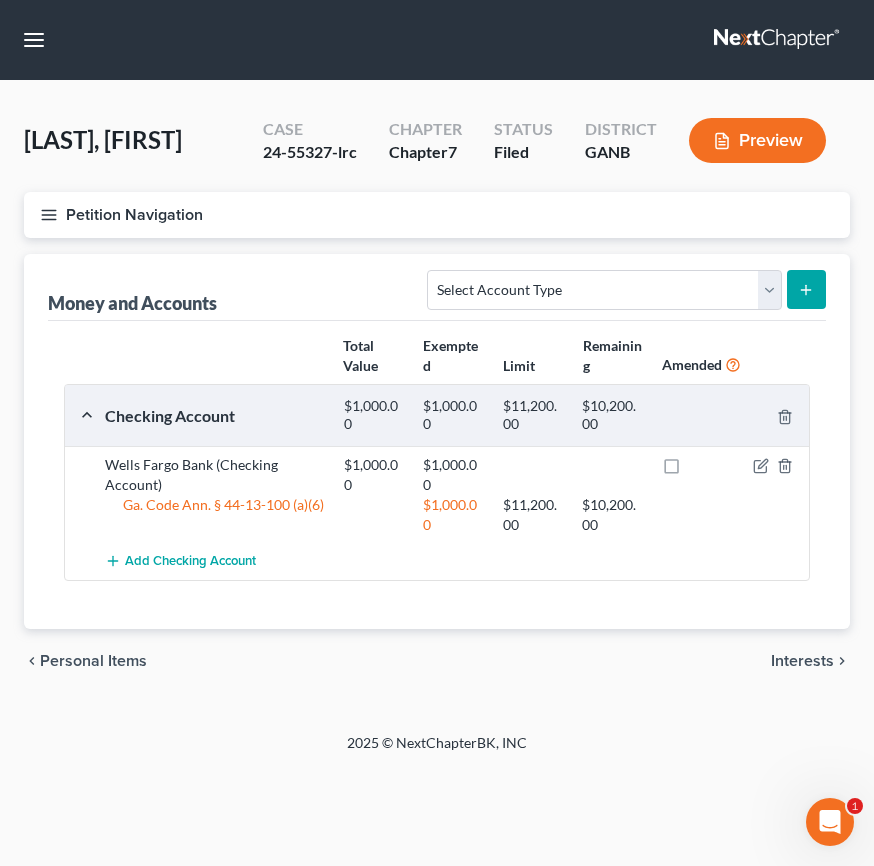 click on "Interests" at bounding box center [802, 661] 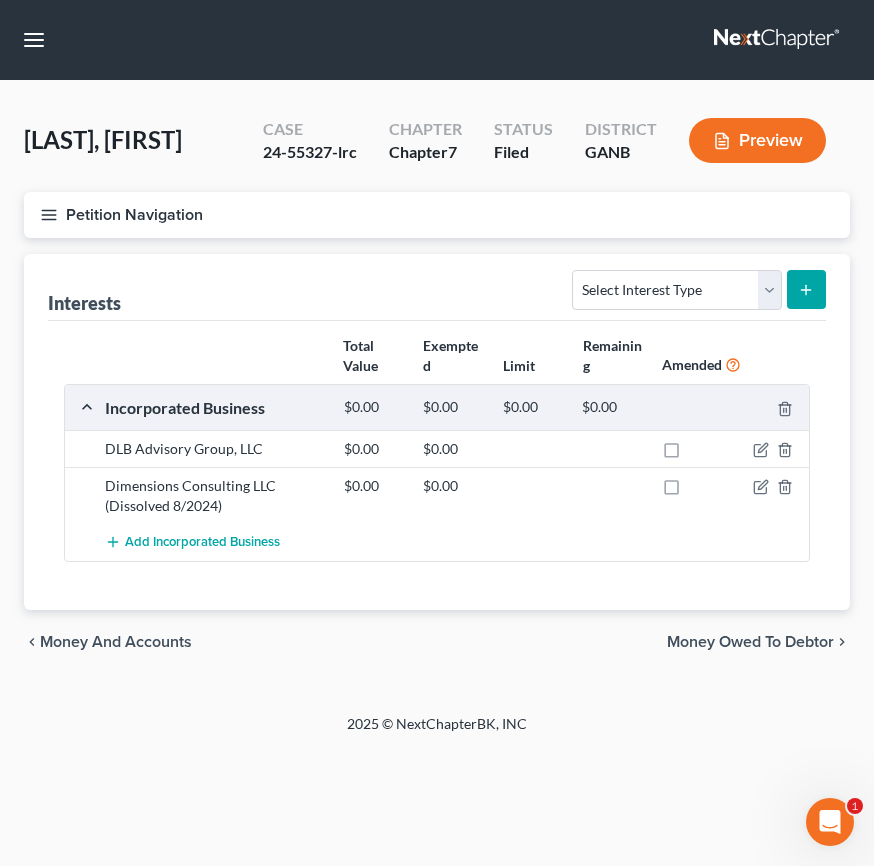 click on "Money Owed to Debtor" at bounding box center [750, 642] 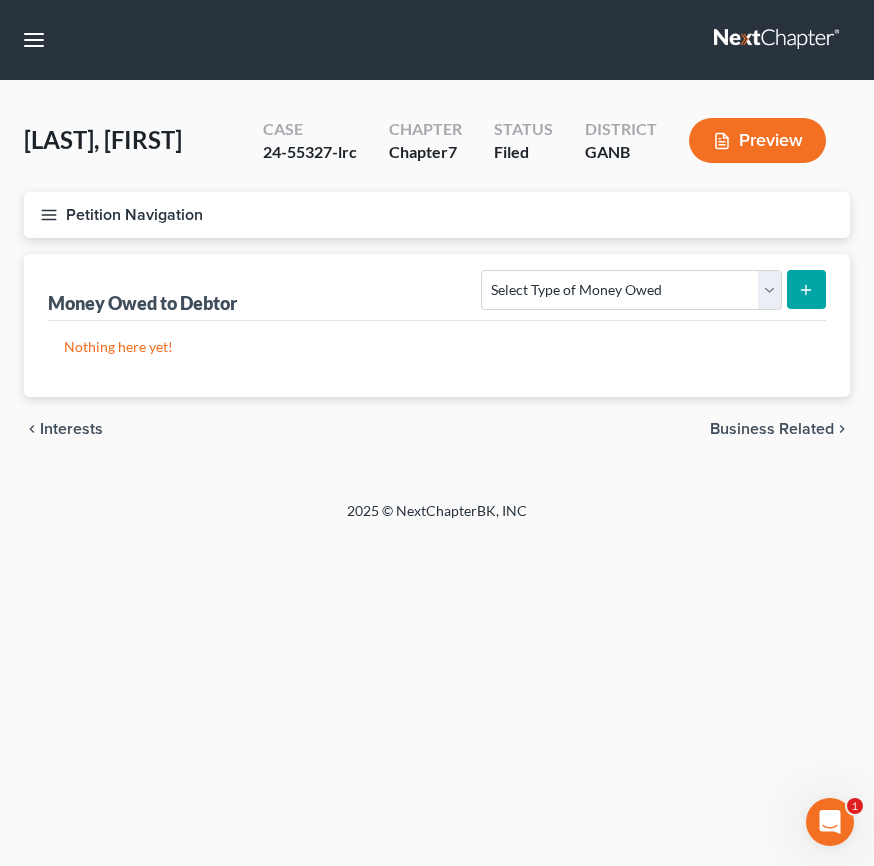 click on "Business Related" at bounding box center (772, 429) 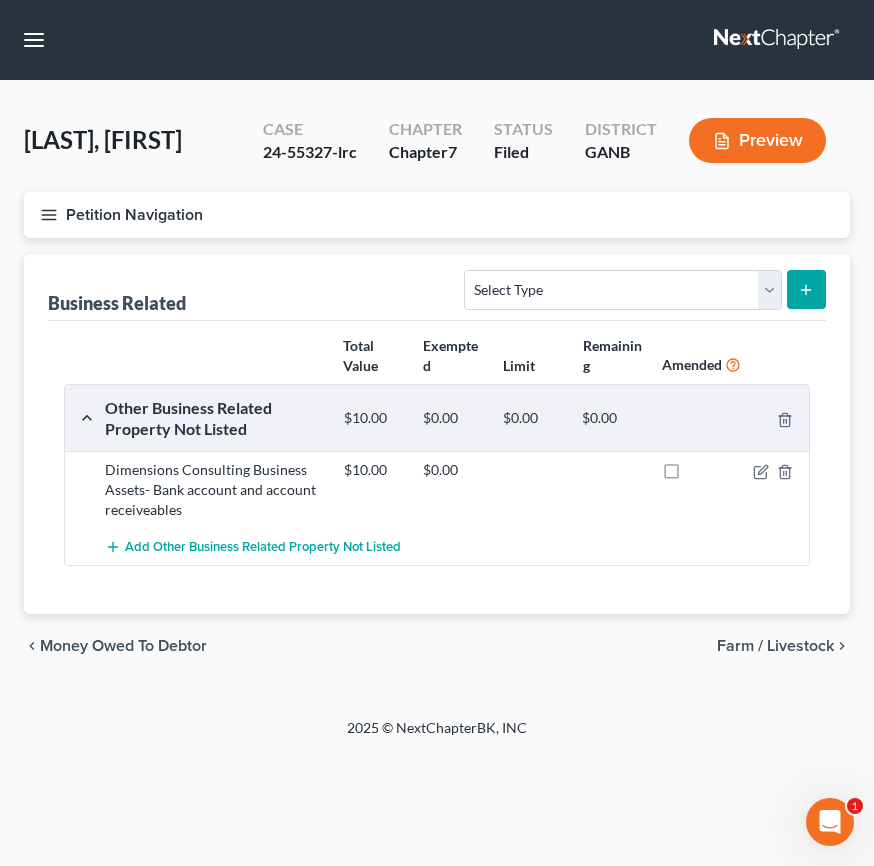 click on "Farm / Livestock" at bounding box center [775, 646] 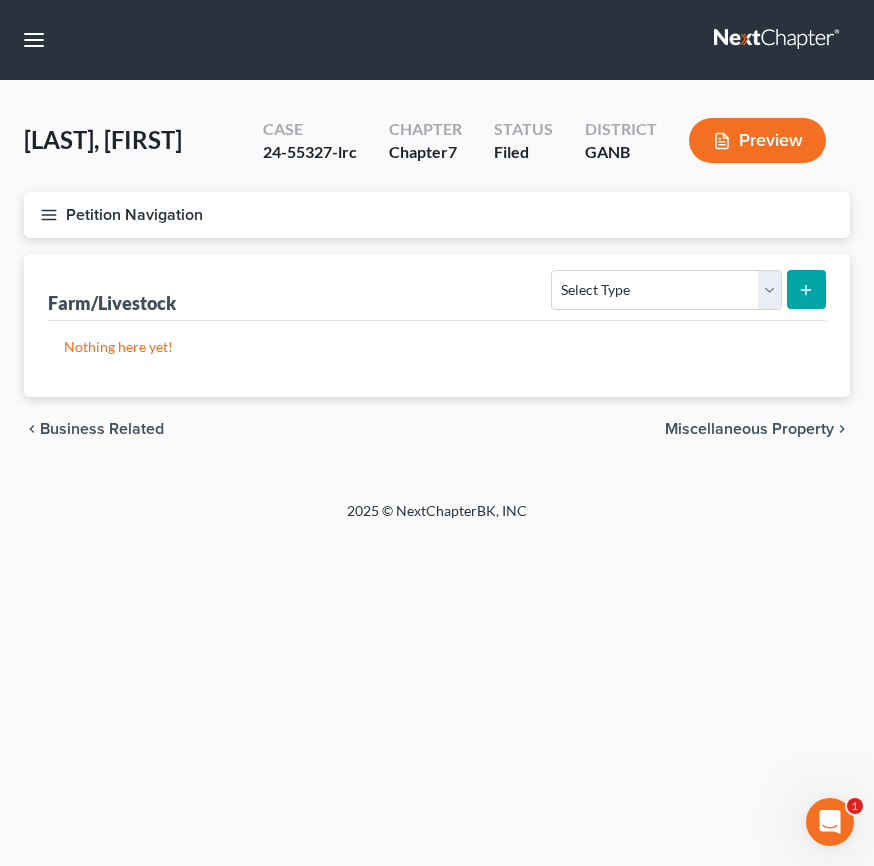click on "Miscellaneous Property" at bounding box center [749, 429] 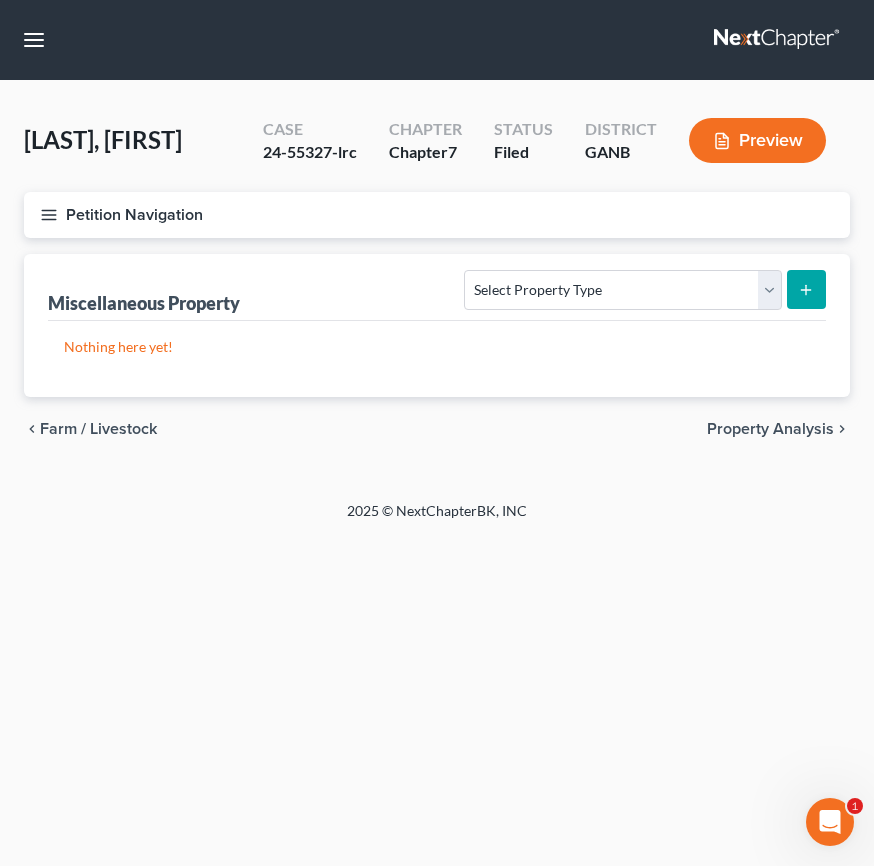 click 